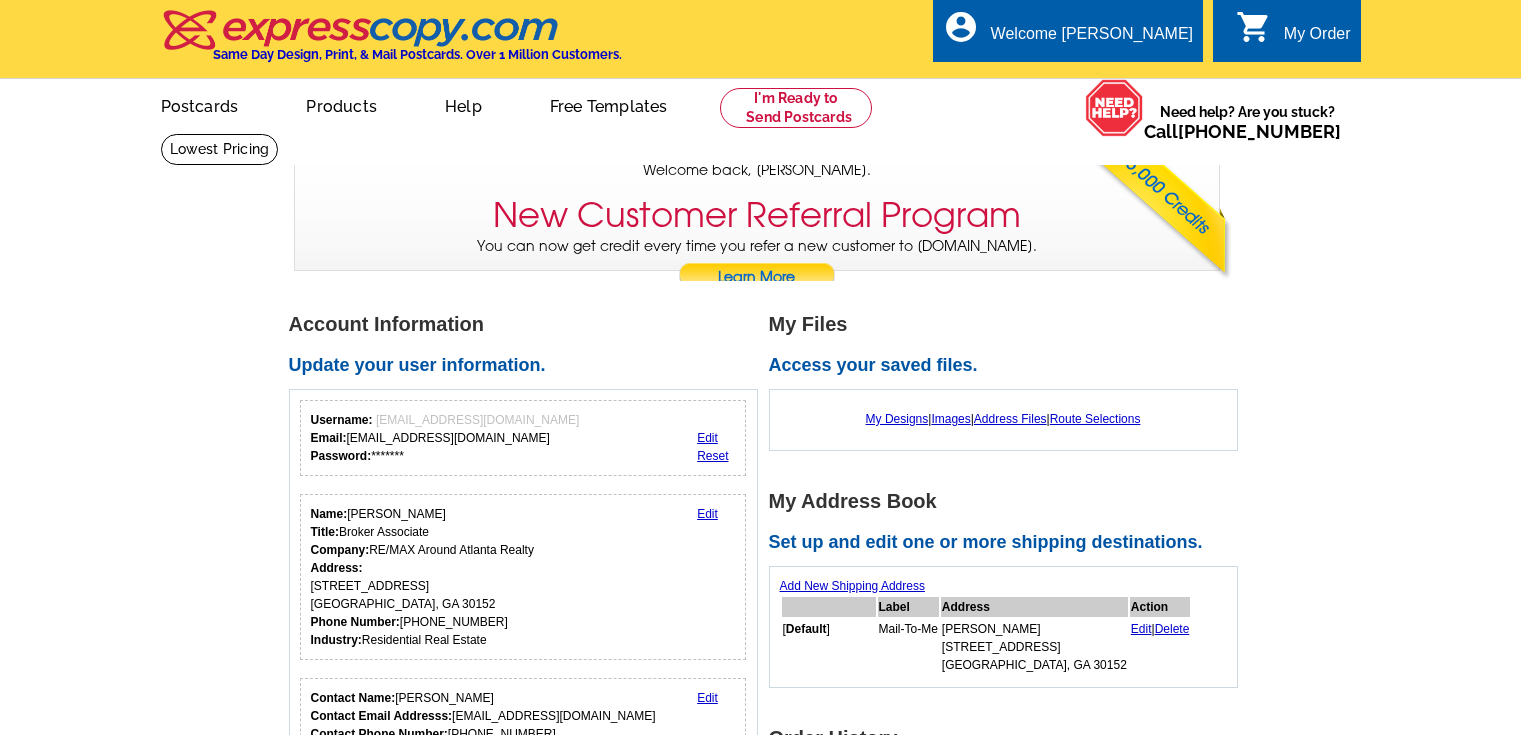 scroll, scrollTop: 0, scrollLeft: 0, axis: both 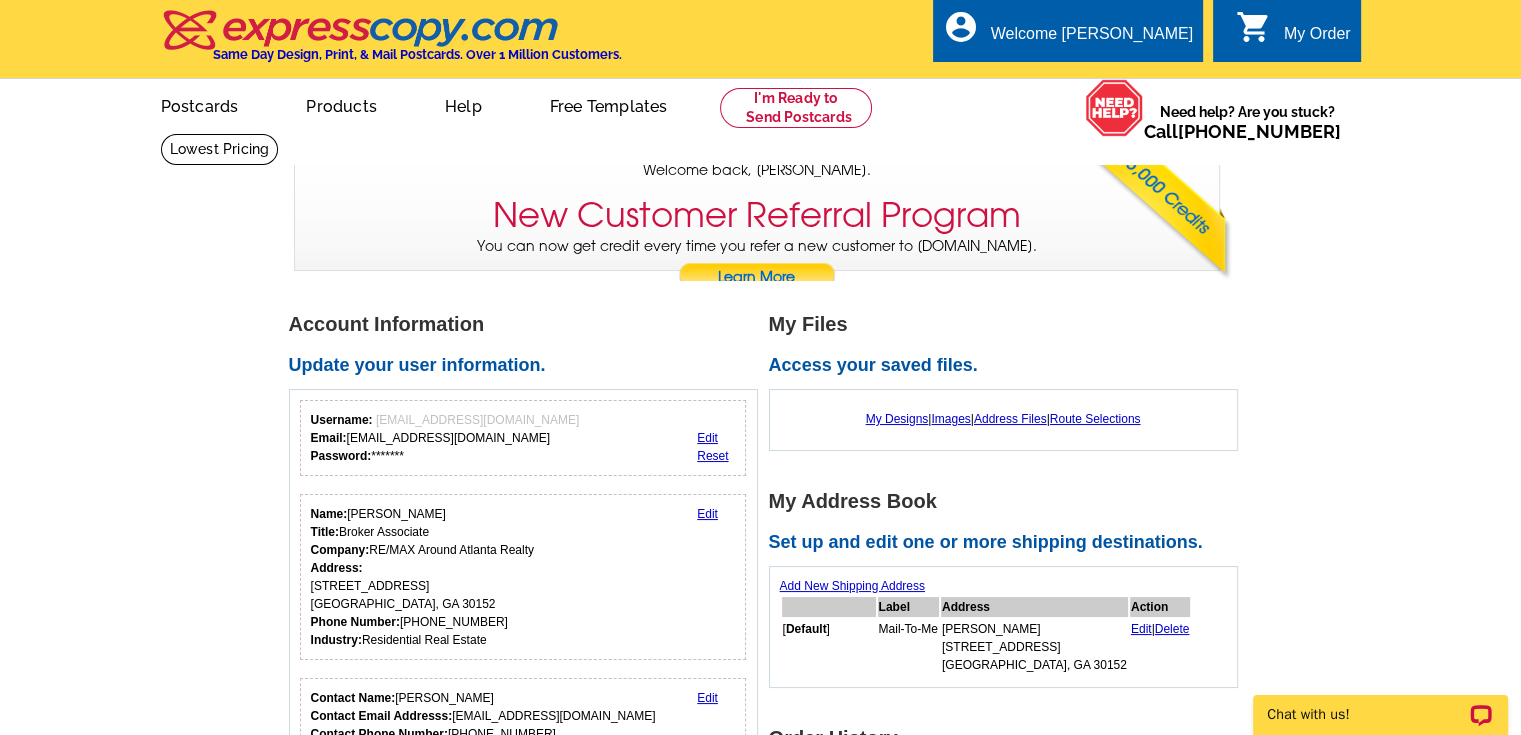 click on "Address Files" at bounding box center (1010, 419) 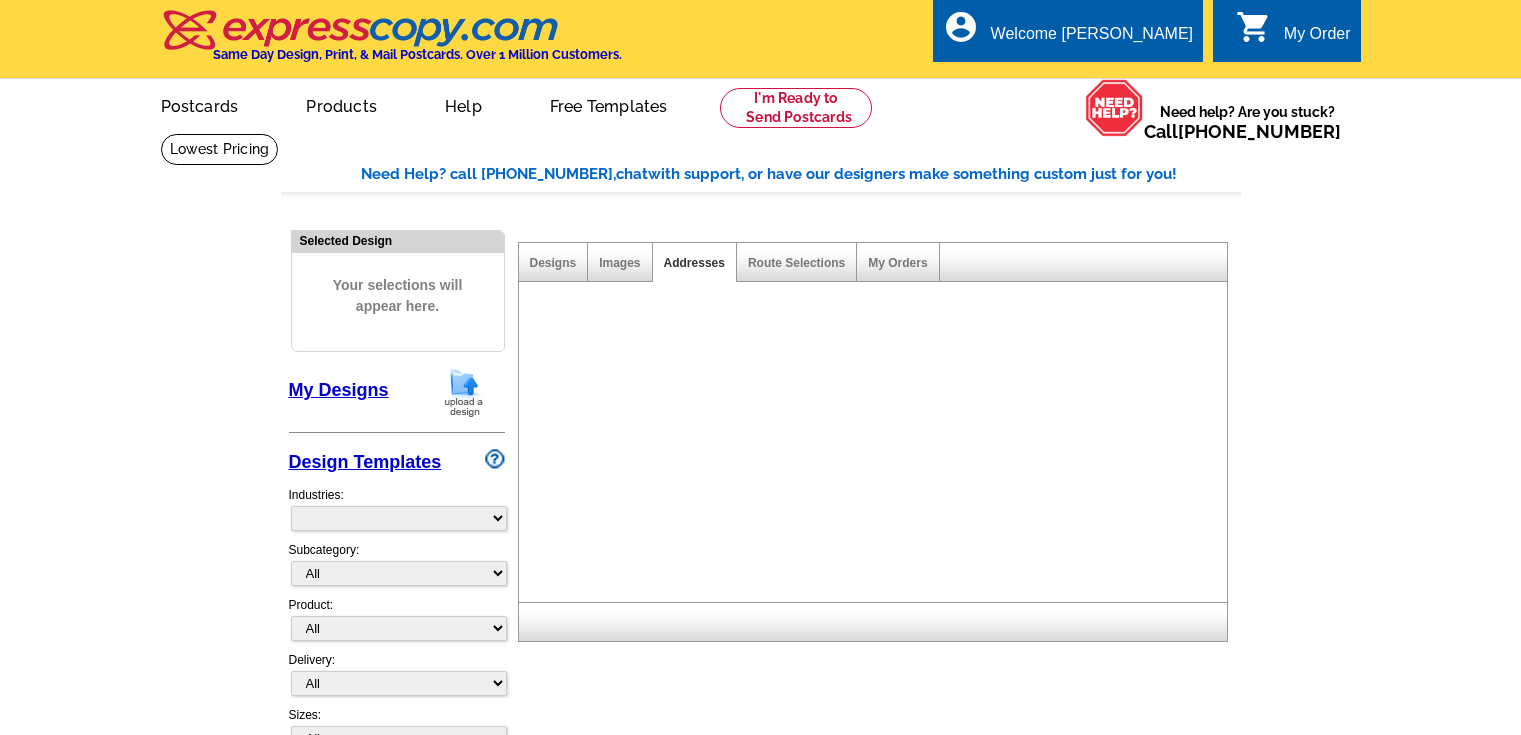 scroll, scrollTop: 0, scrollLeft: 0, axis: both 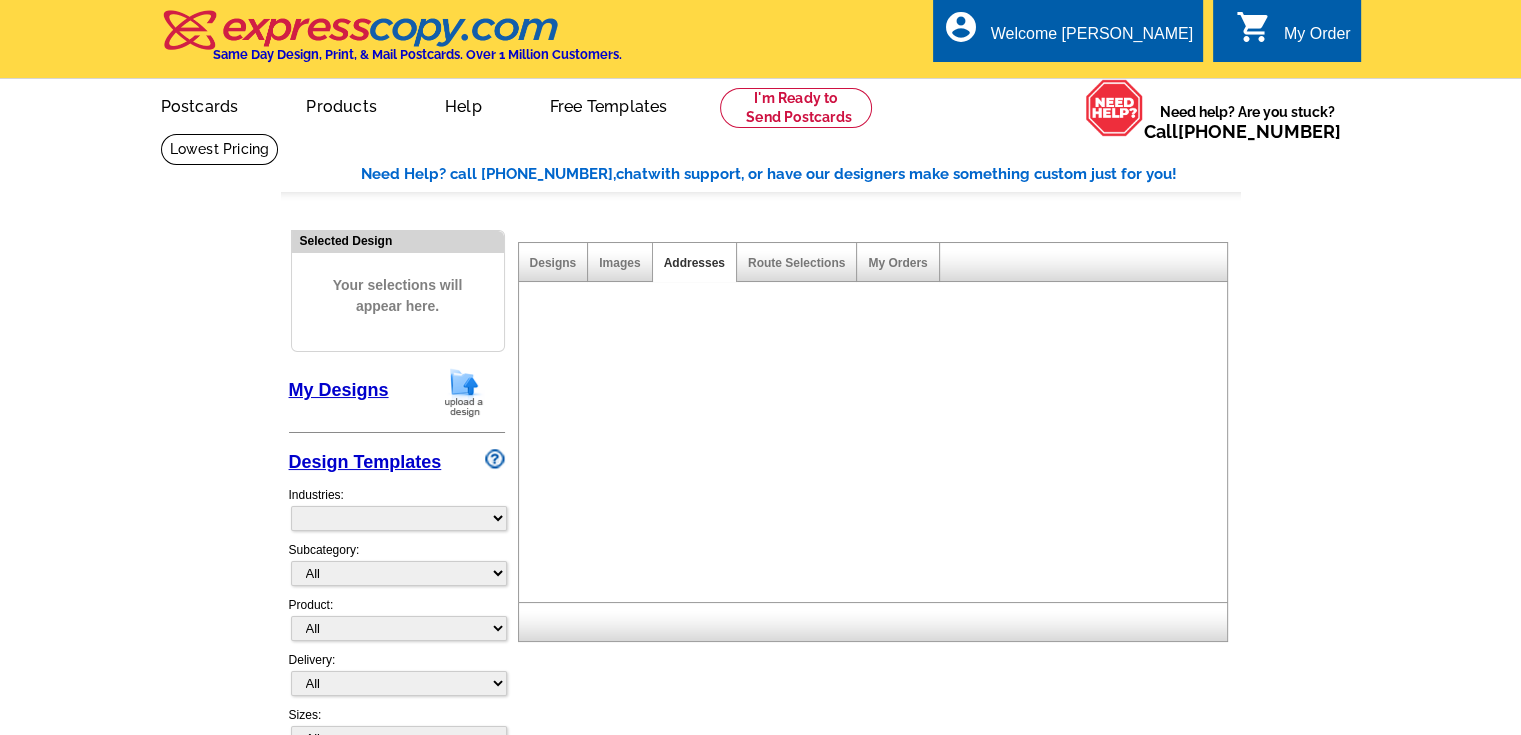 select on "785" 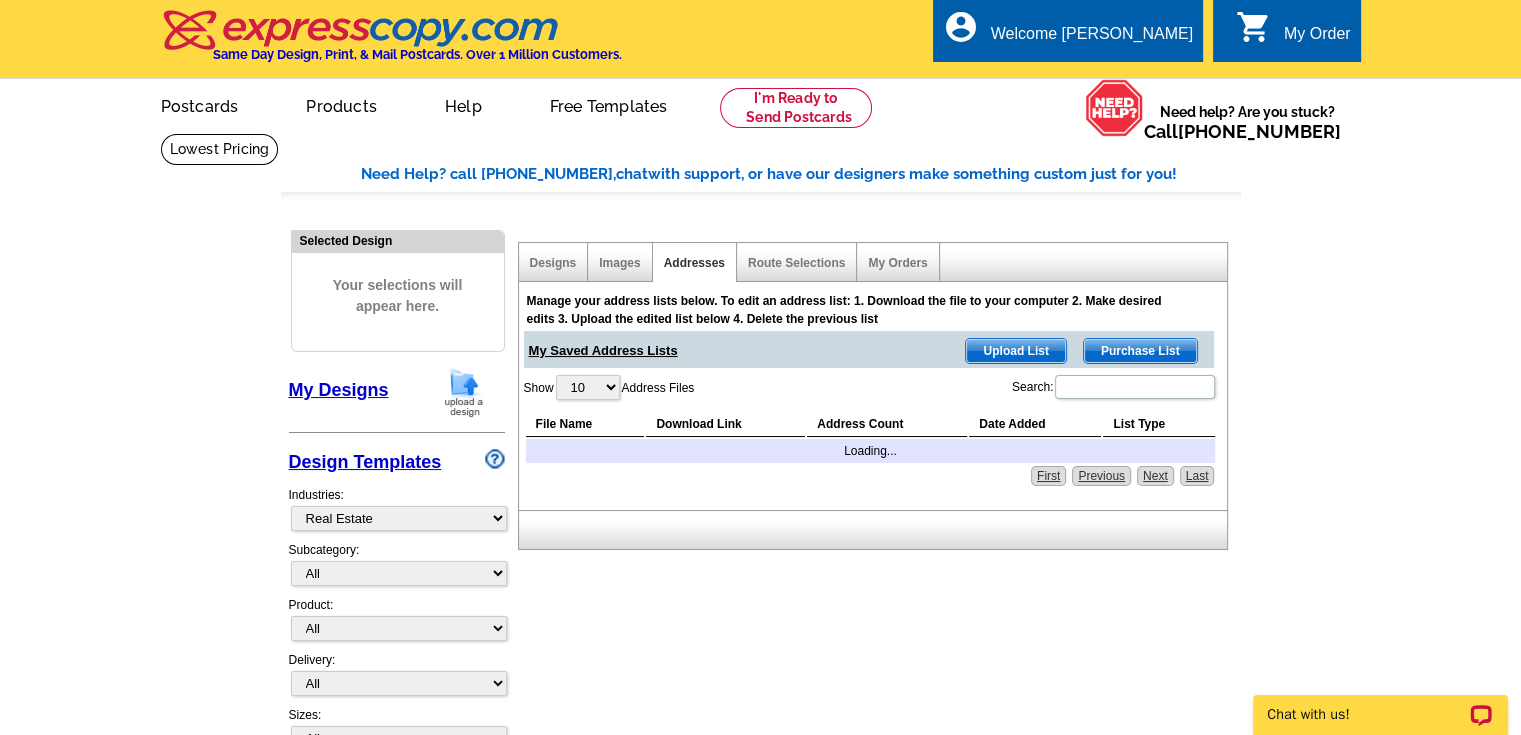 scroll, scrollTop: 0, scrollLeft: 0, axis: both 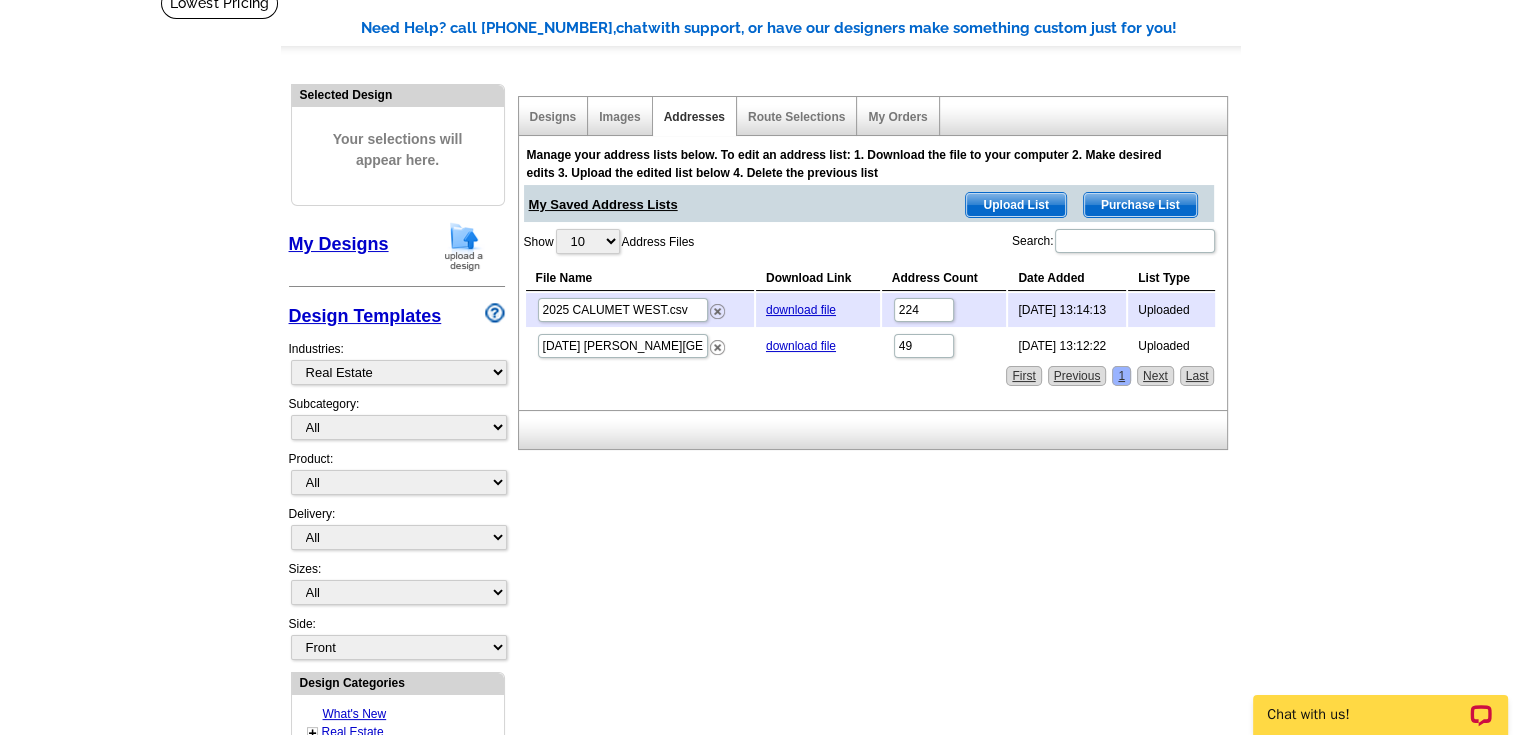 click on "Upload List" at bounding box center (1015, 205) 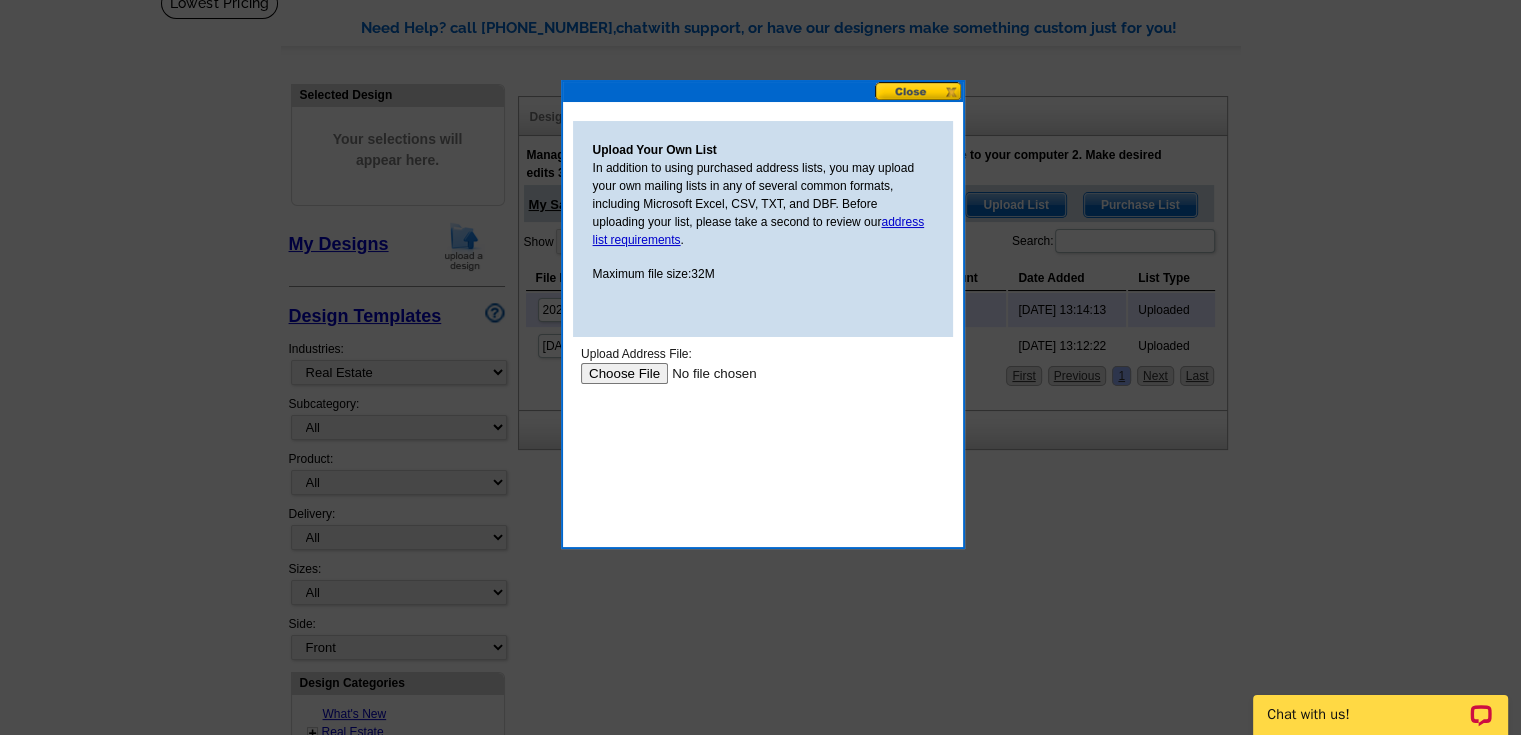 scroll, scrollTop: 0, scrollLeft: 0, axis: both 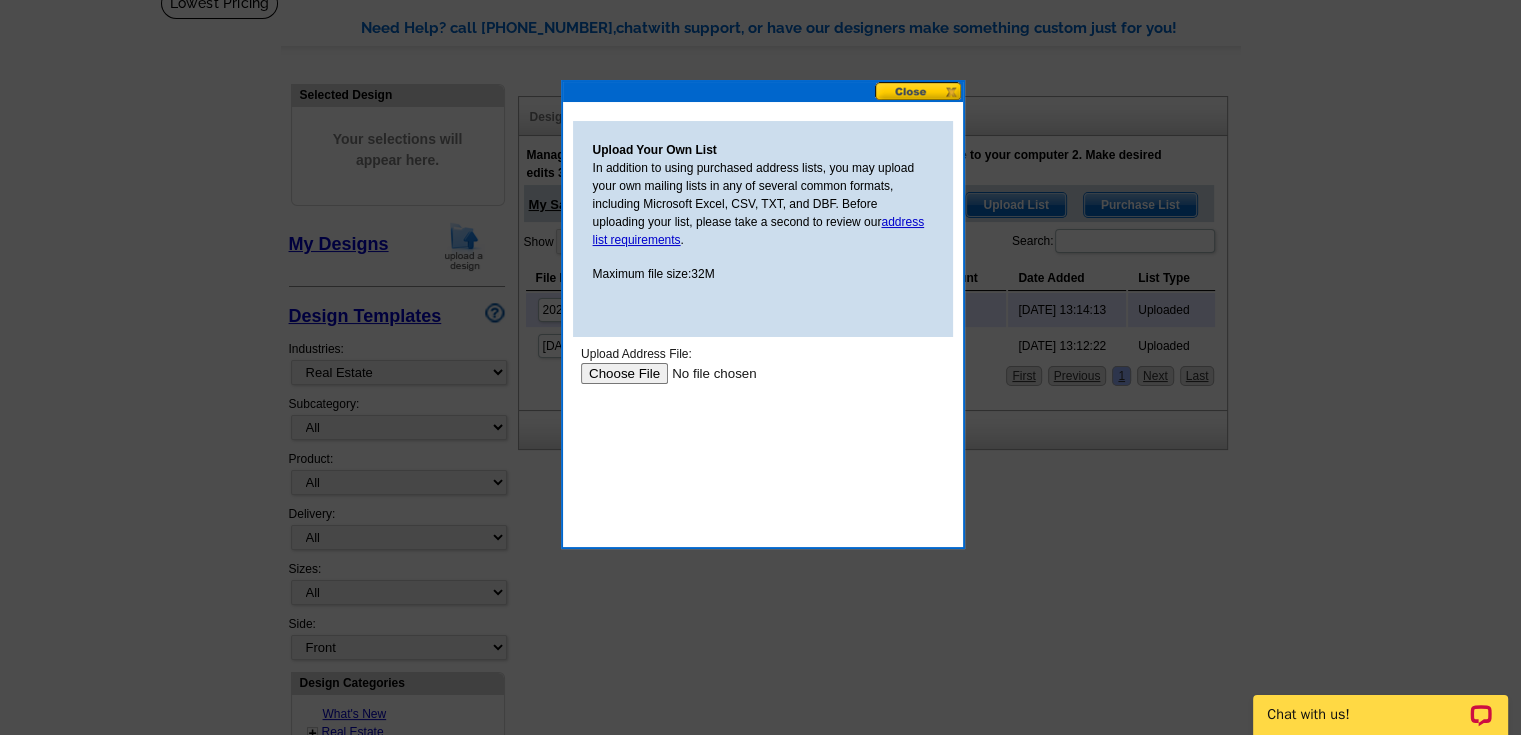 click at bounding box center [706, 373] 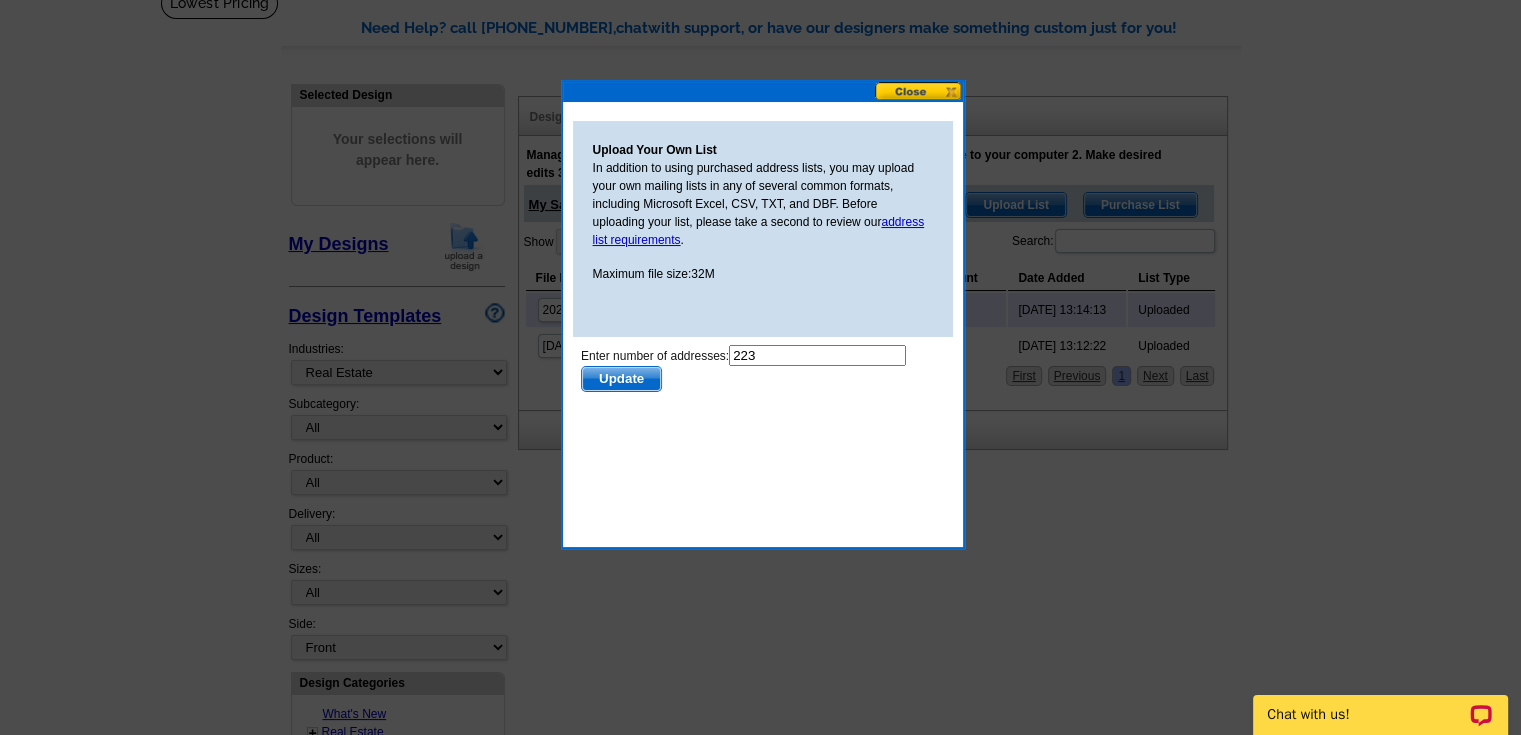 scroll, scrollTop: 0, scrollLeft: 0, axis: both 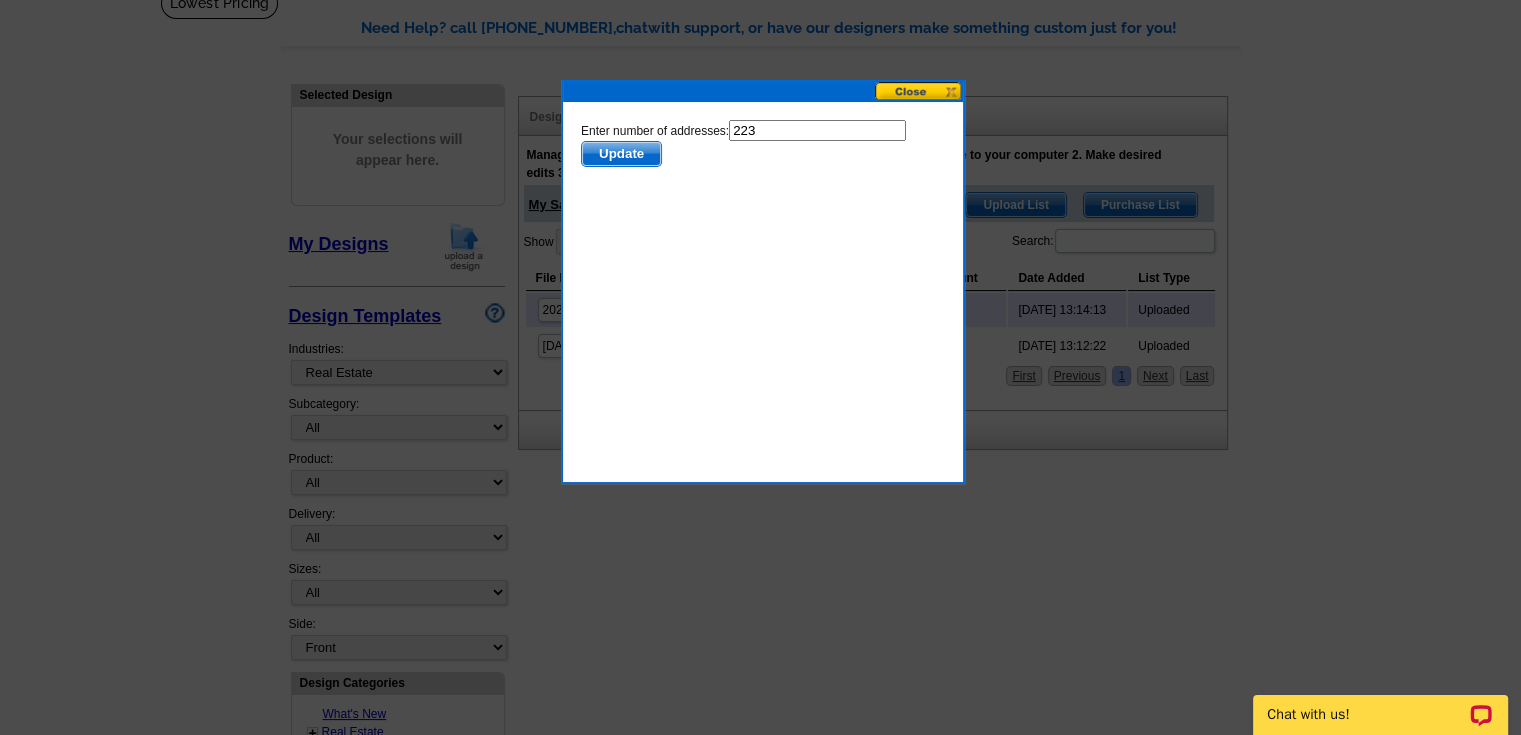 click on "Update" at bounding box center [620, 154] 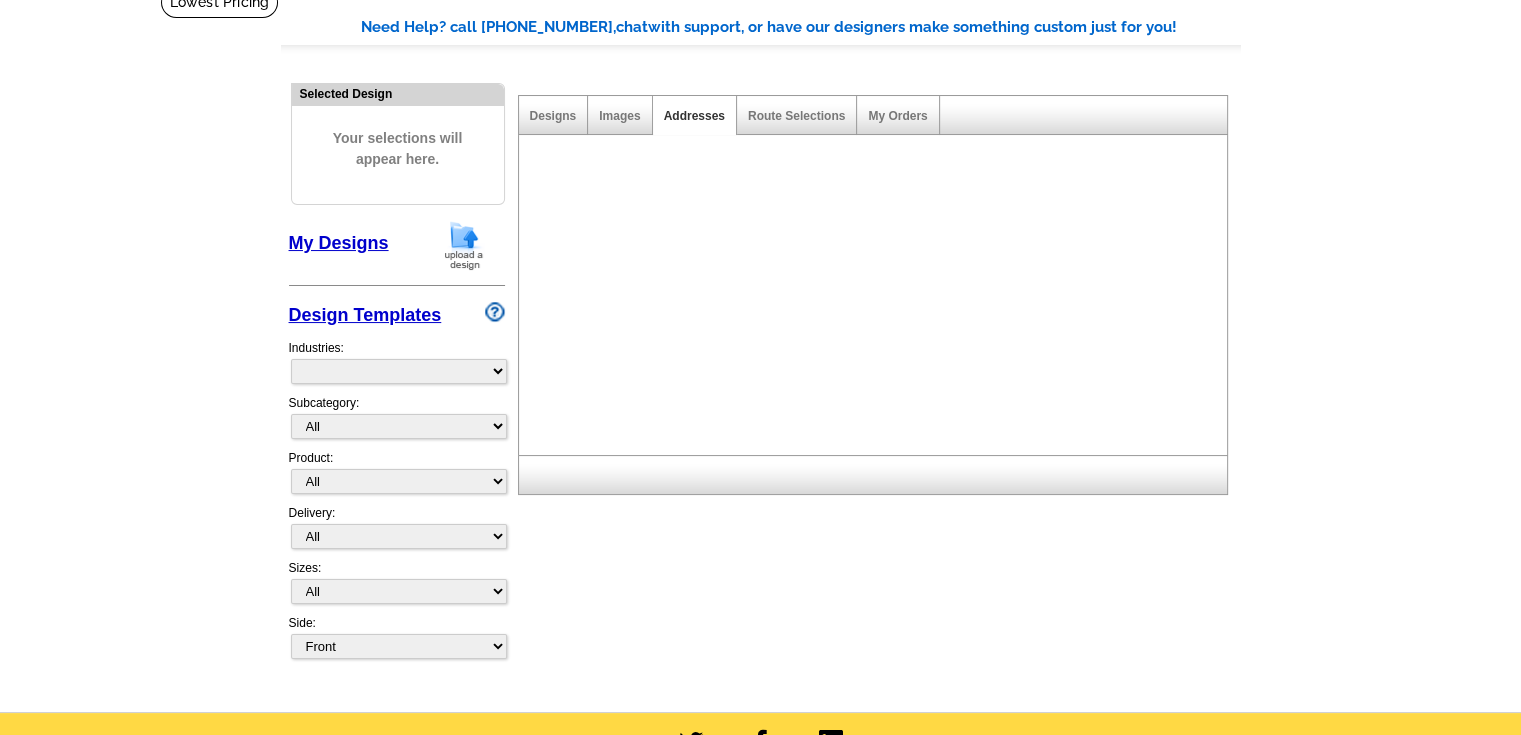 scroll, scrollTop: 146, scrollLeft: 0, axis: vertical 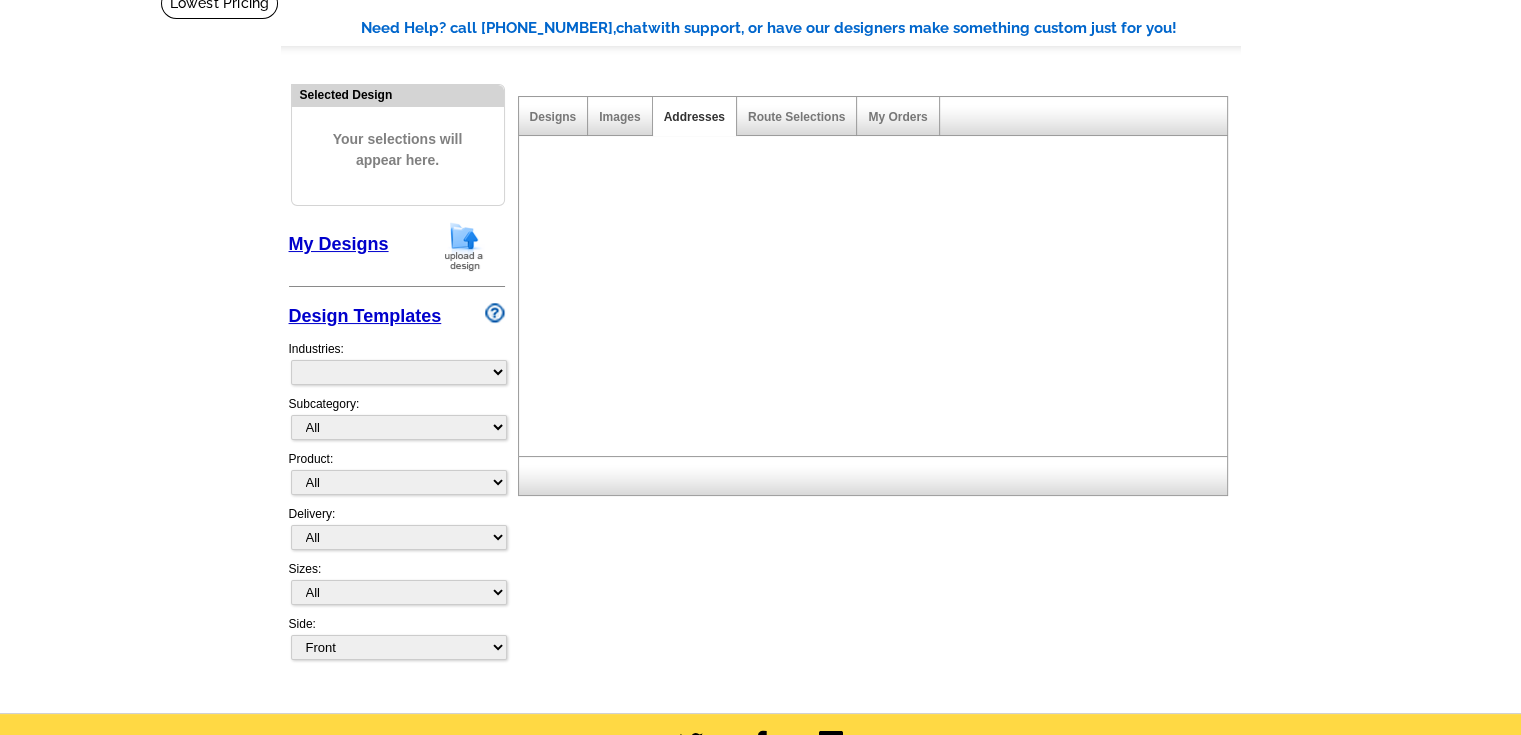 select on "785" 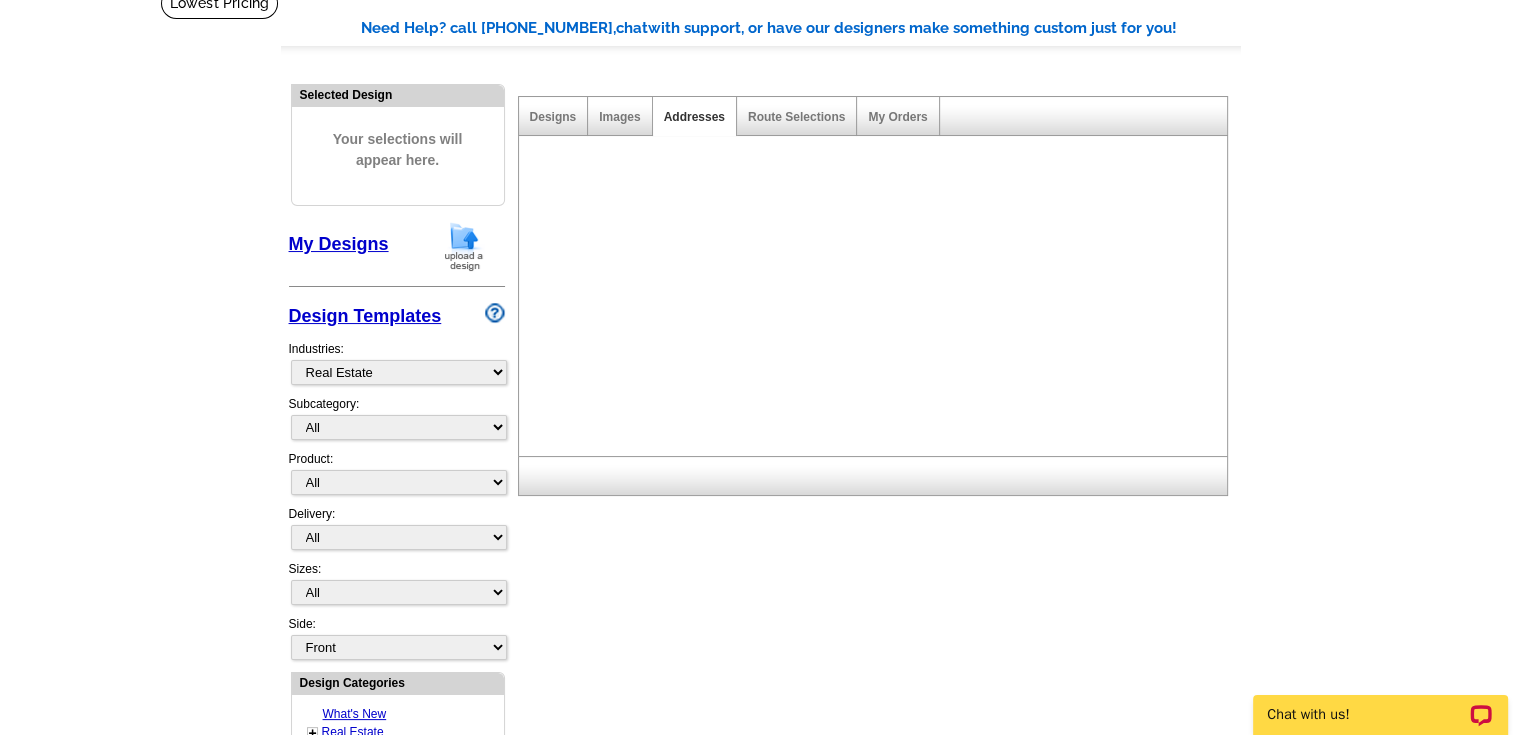 scroll, scrollTop: 0, scrollLeft: 0, axis: both 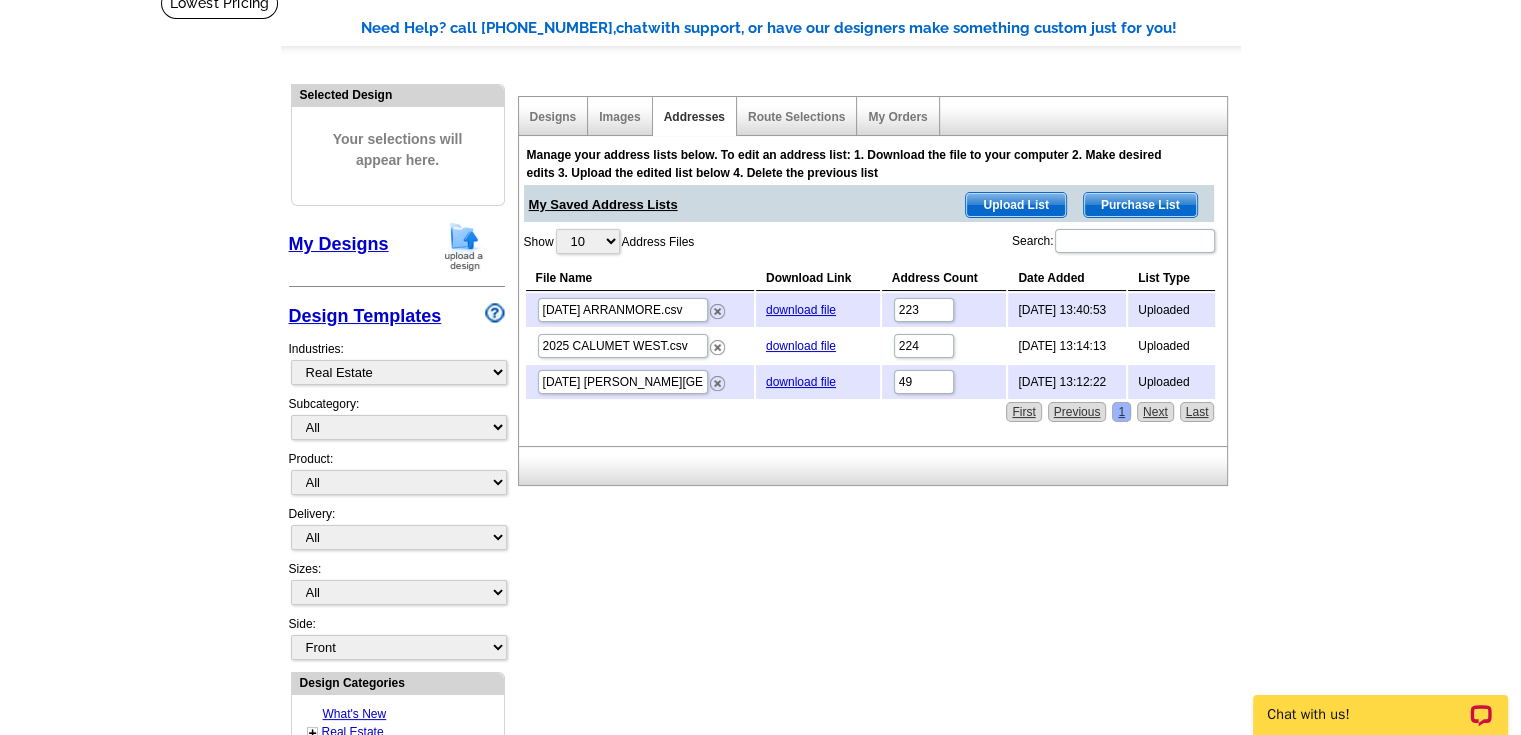 click on "Designs" at bounding box center [554, 116] 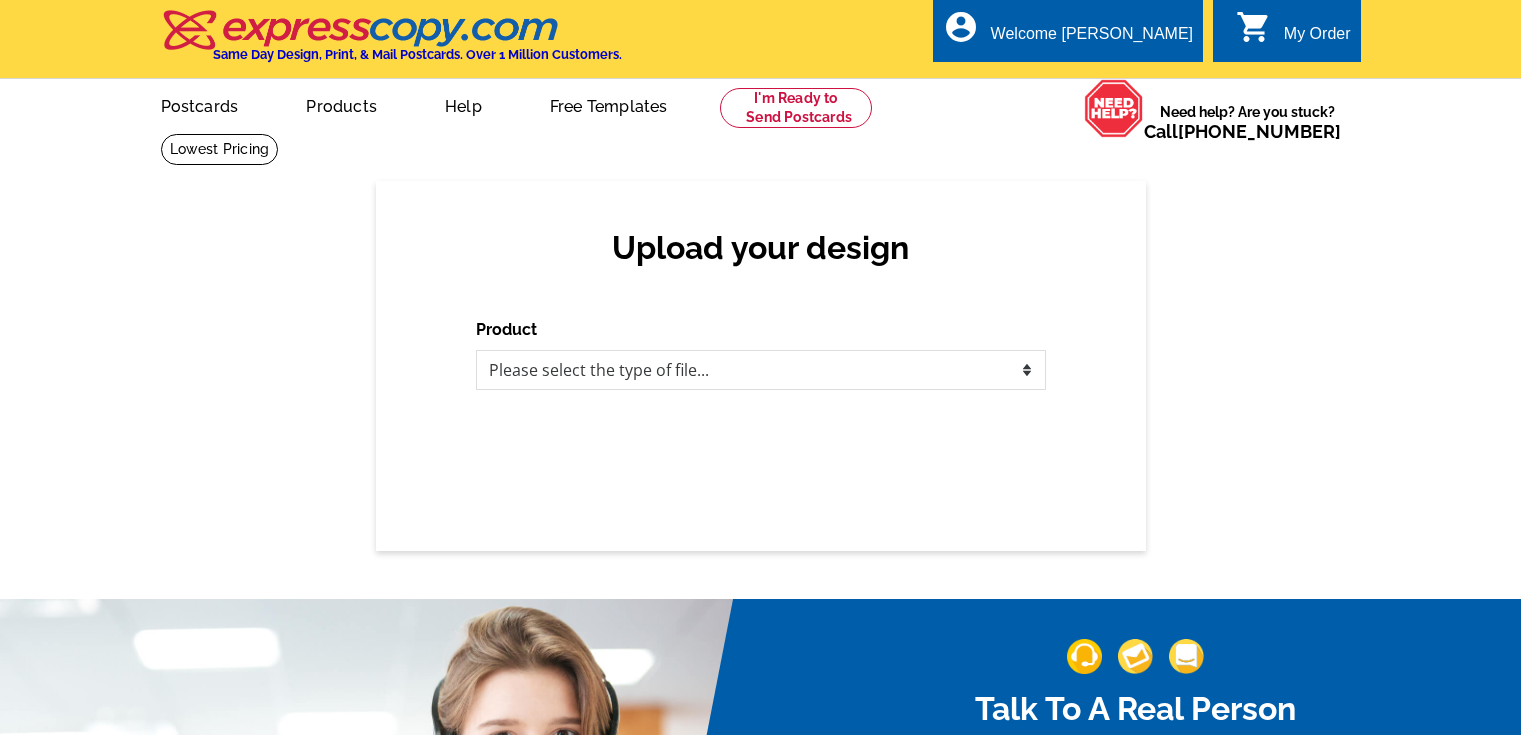scroll, scrollTop: 0, scrollLeft: 0, axis: both 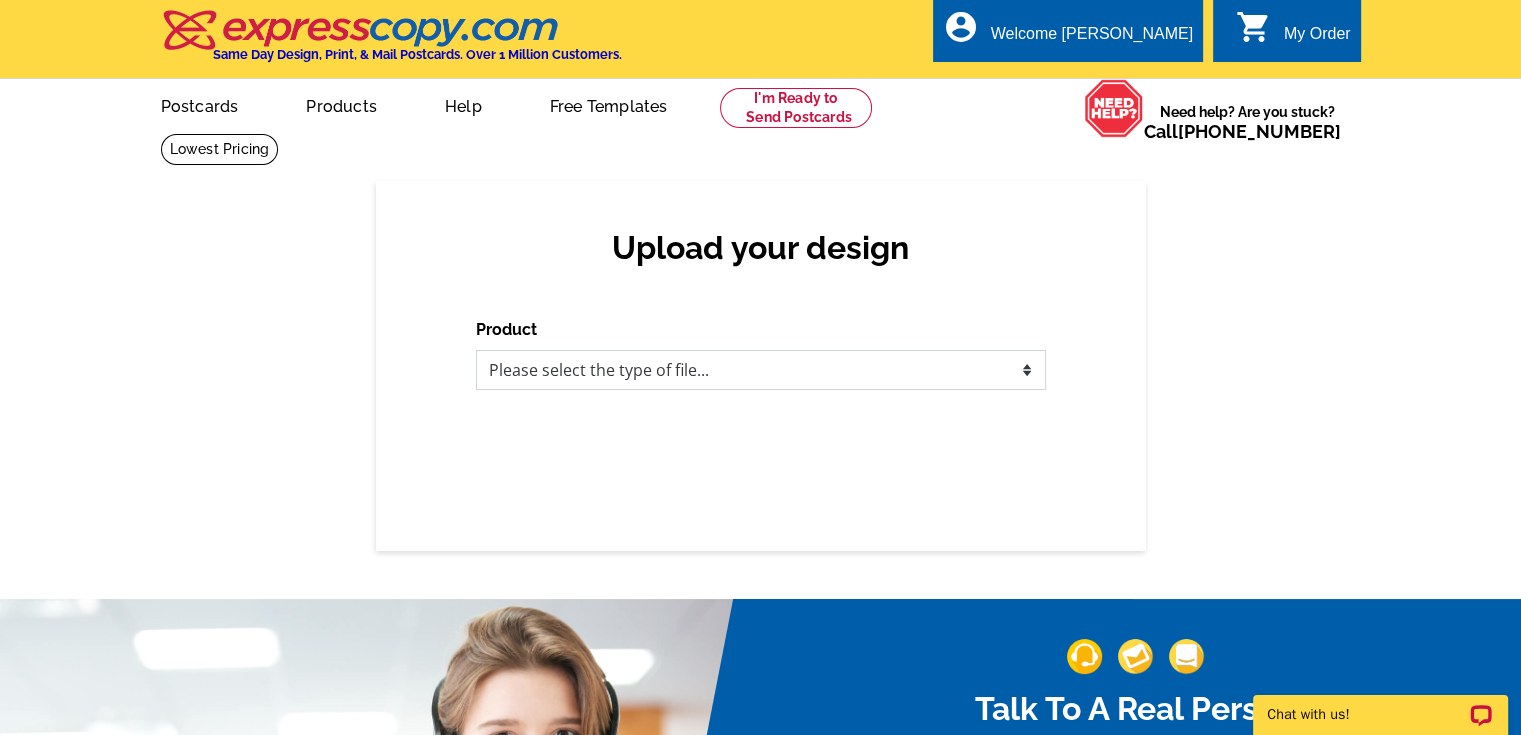 click on "Please select the type of file...
Postcards
Business Cards
Letters and flyers
Greeting Cards
Door Hangers" at bounding box center [761, 370] 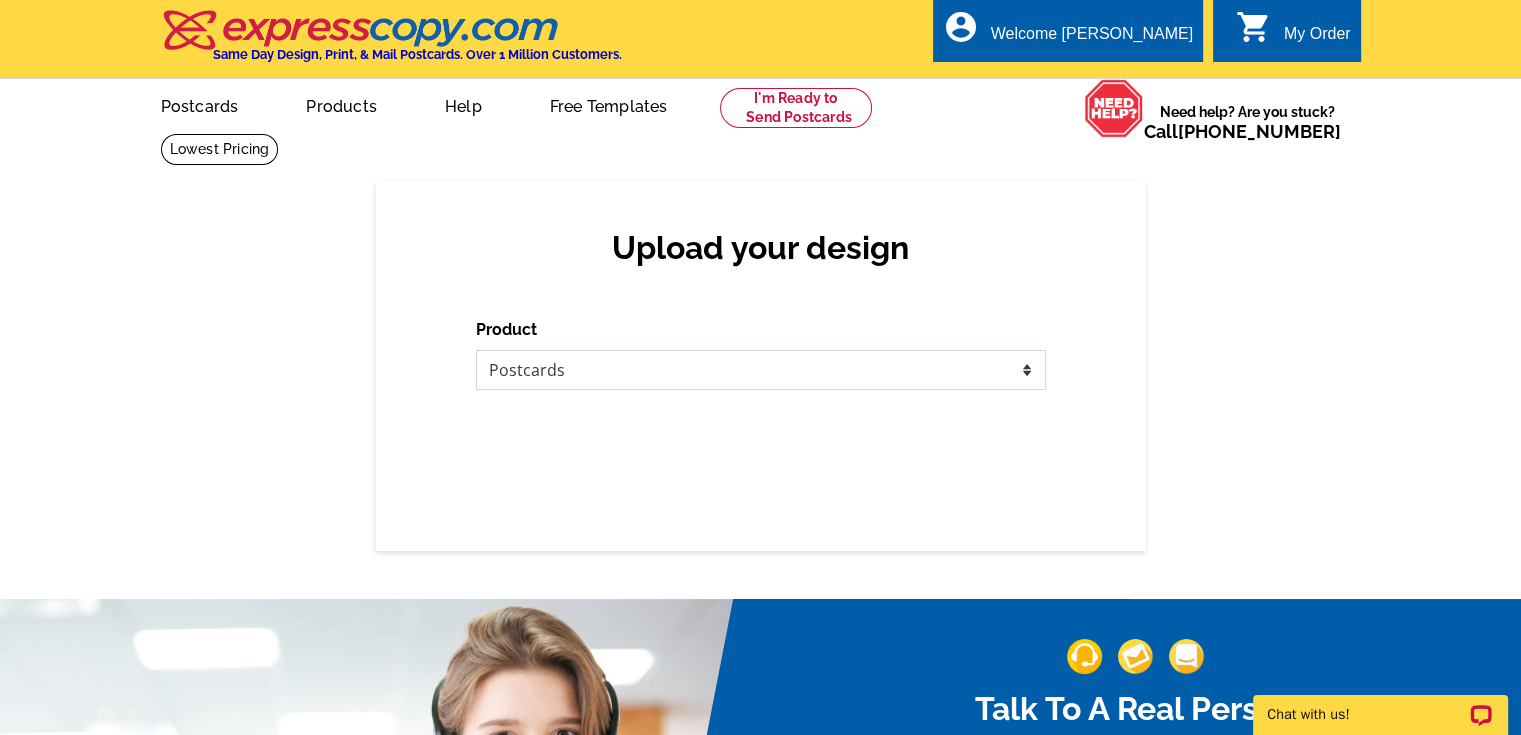 click on "Please select the type of file...
Postcards
Business Cards
Letters and flyers
Greeting Cards
Door Hangers" at bounding box center (761, 370) 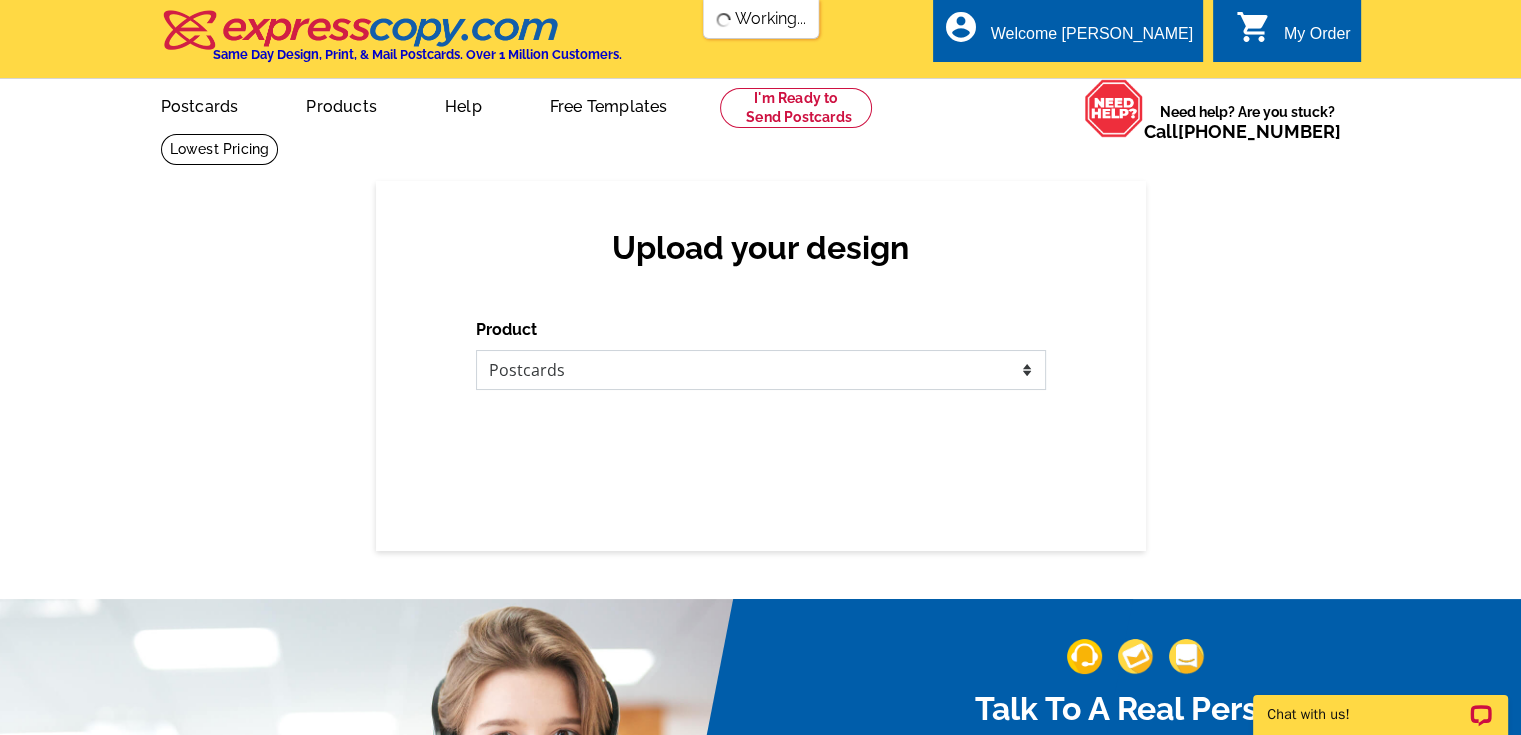 scroll, scrollTop: 0, scrollLeft: 0, axis: both 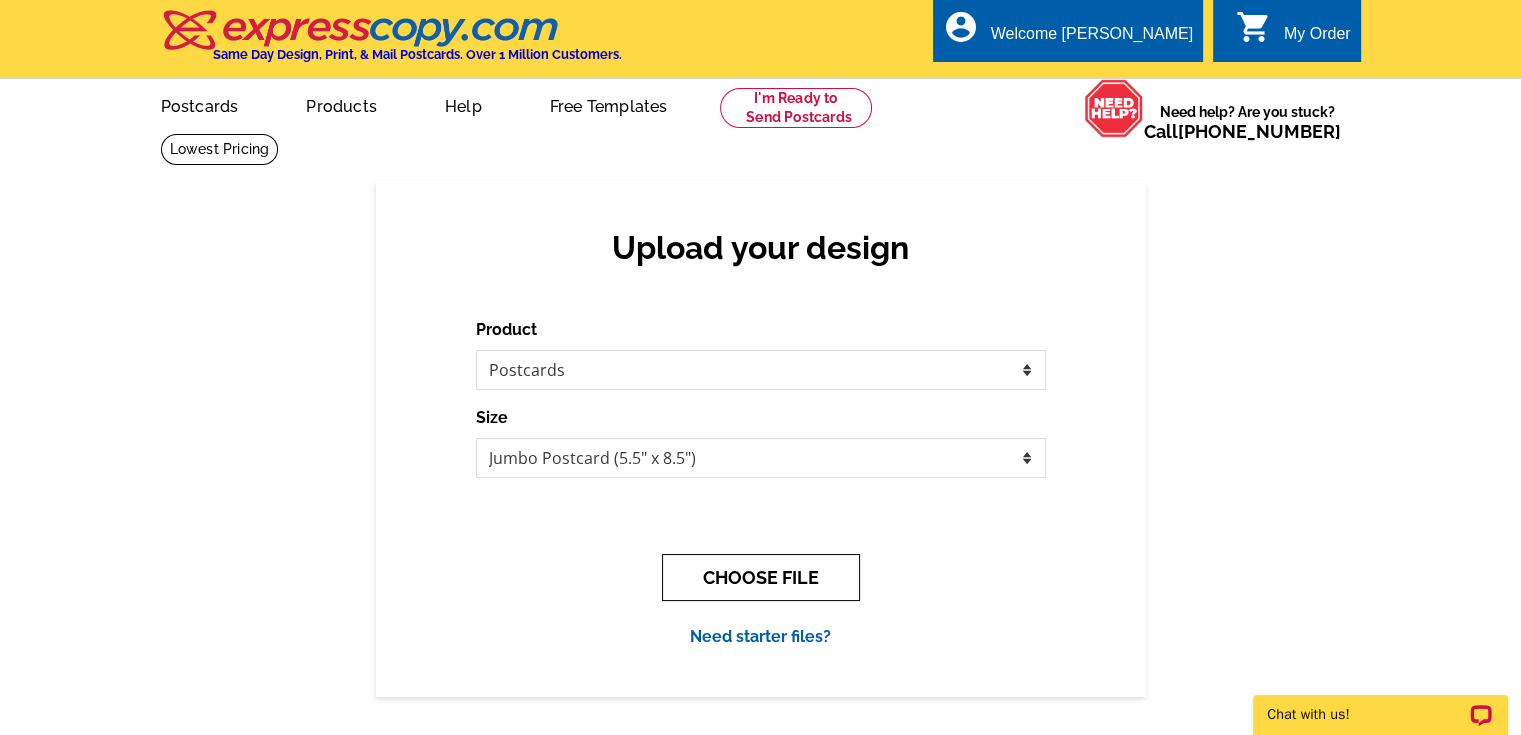 click on "CHOOSE FILE" at bounding box center (761, 577) 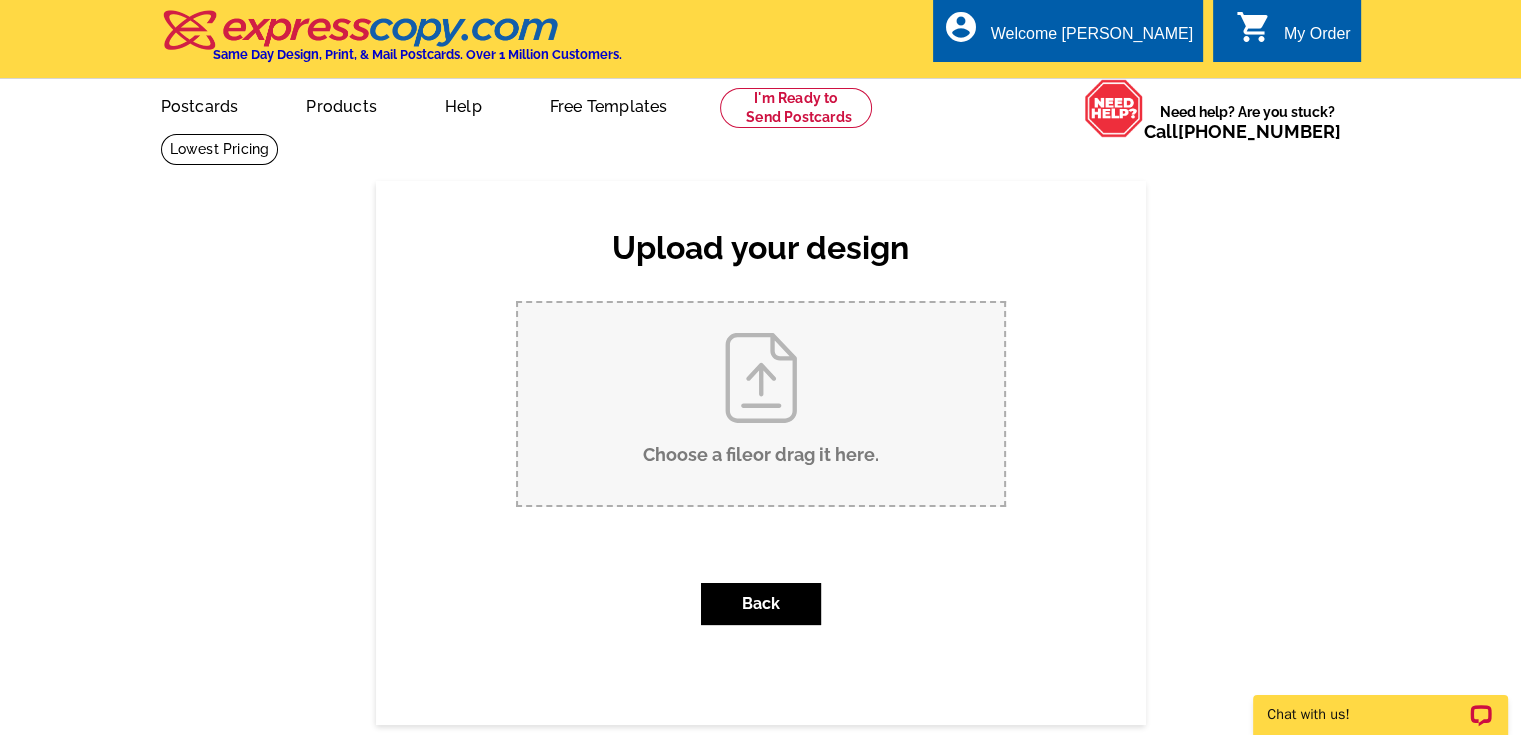 click on "Choose a file  or drag it here ." at bounding box center [761, 404] 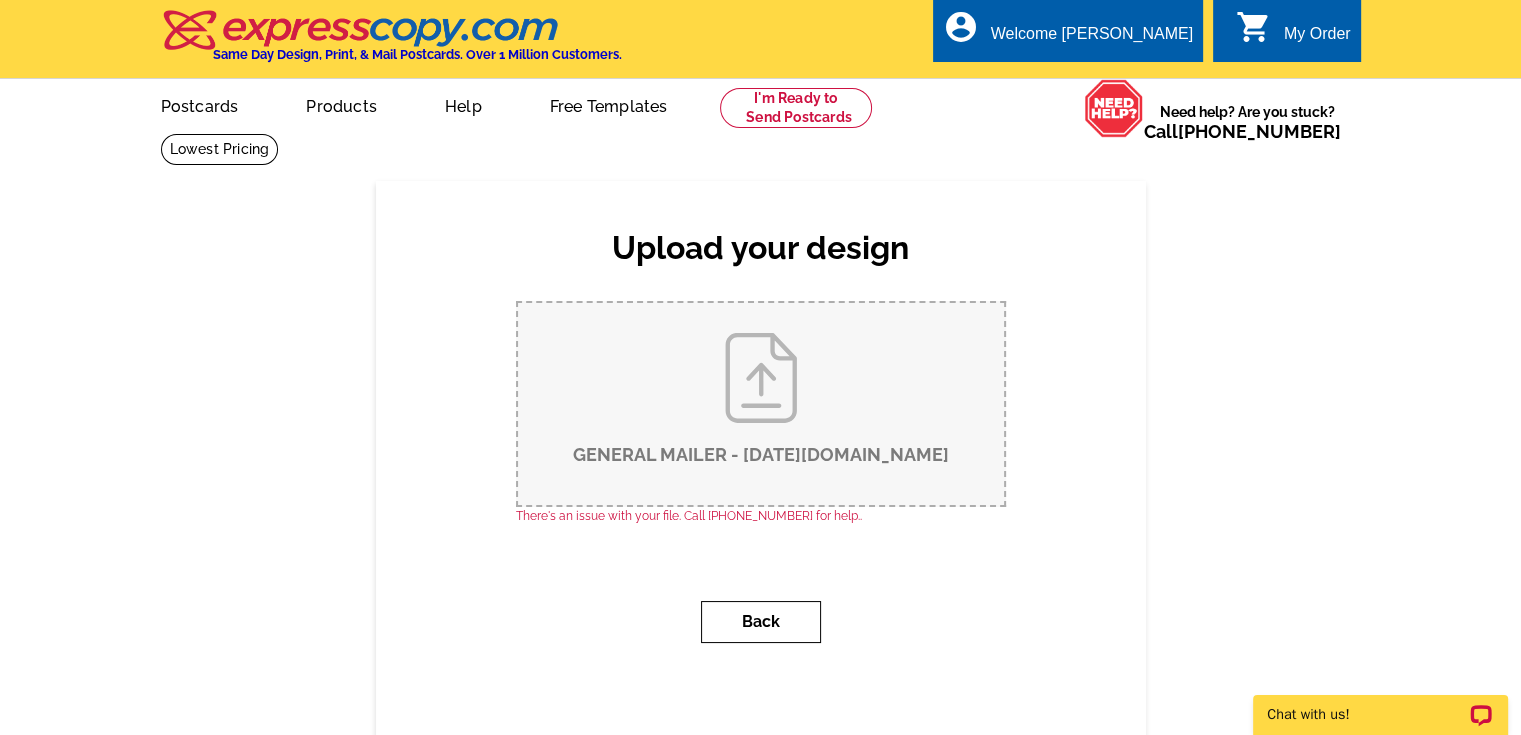 click on "Back" at bounding box center [761, 622] 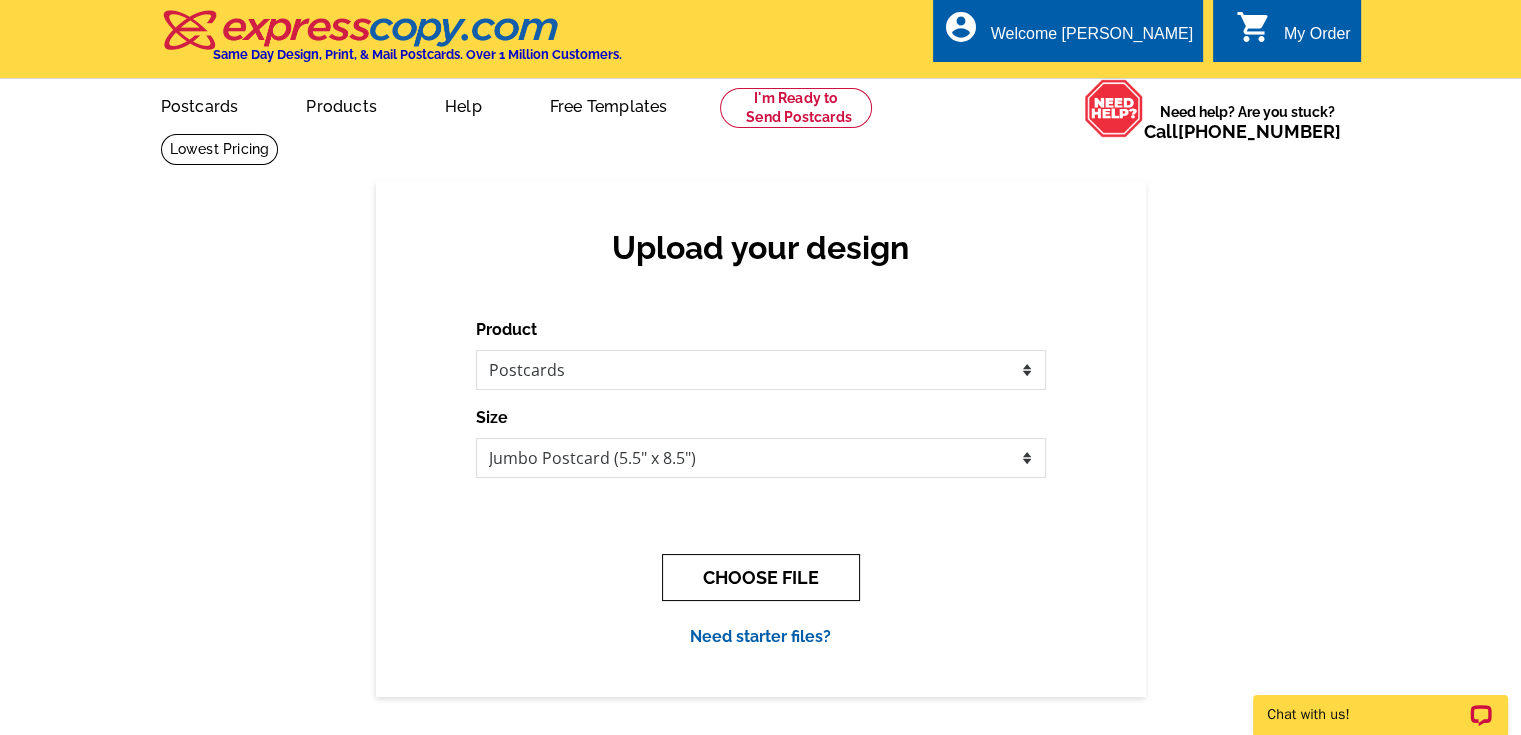 click on "CHOOSE FILE" at bounding box center (761, 577) 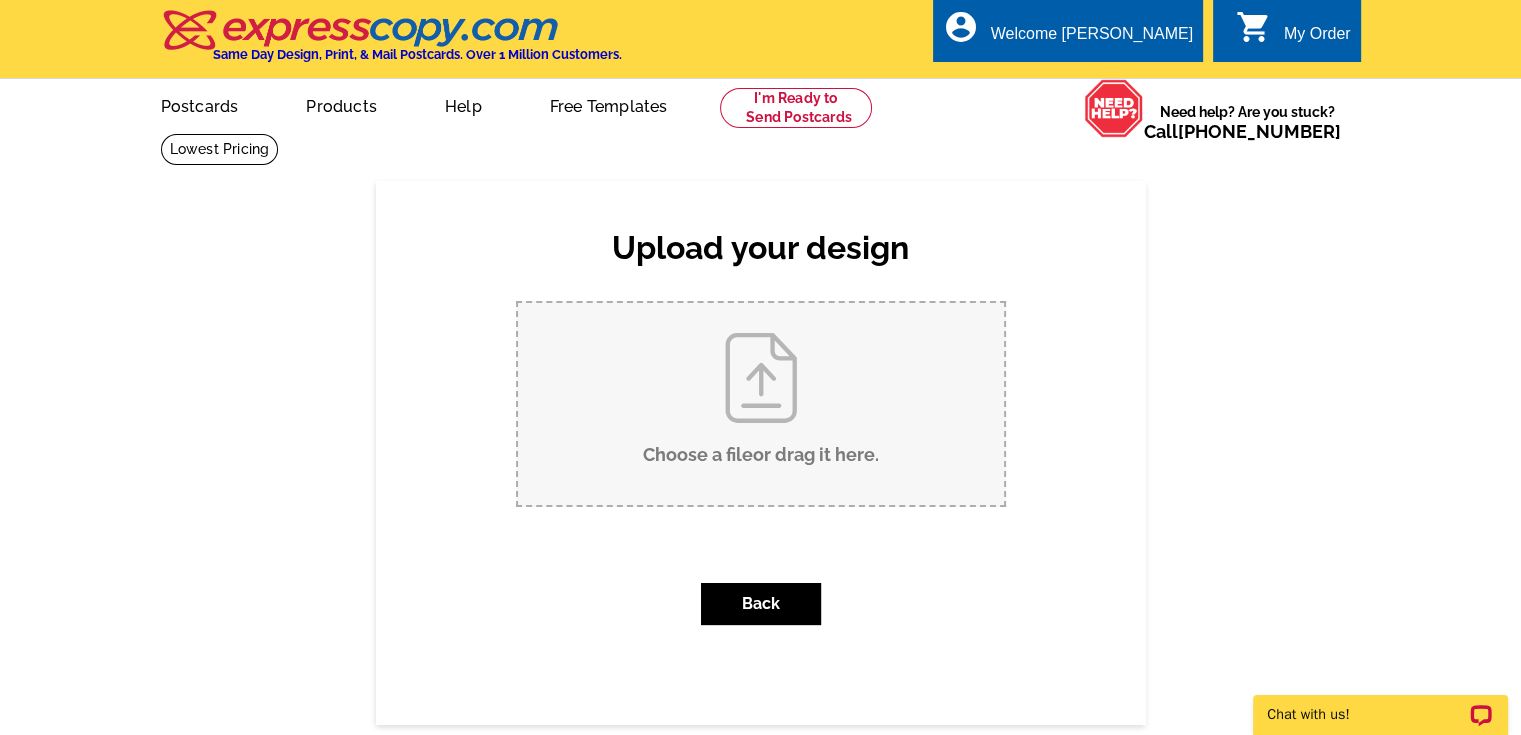 click on "Choose a file  or drag it here ." at bounding box center (761, 404) 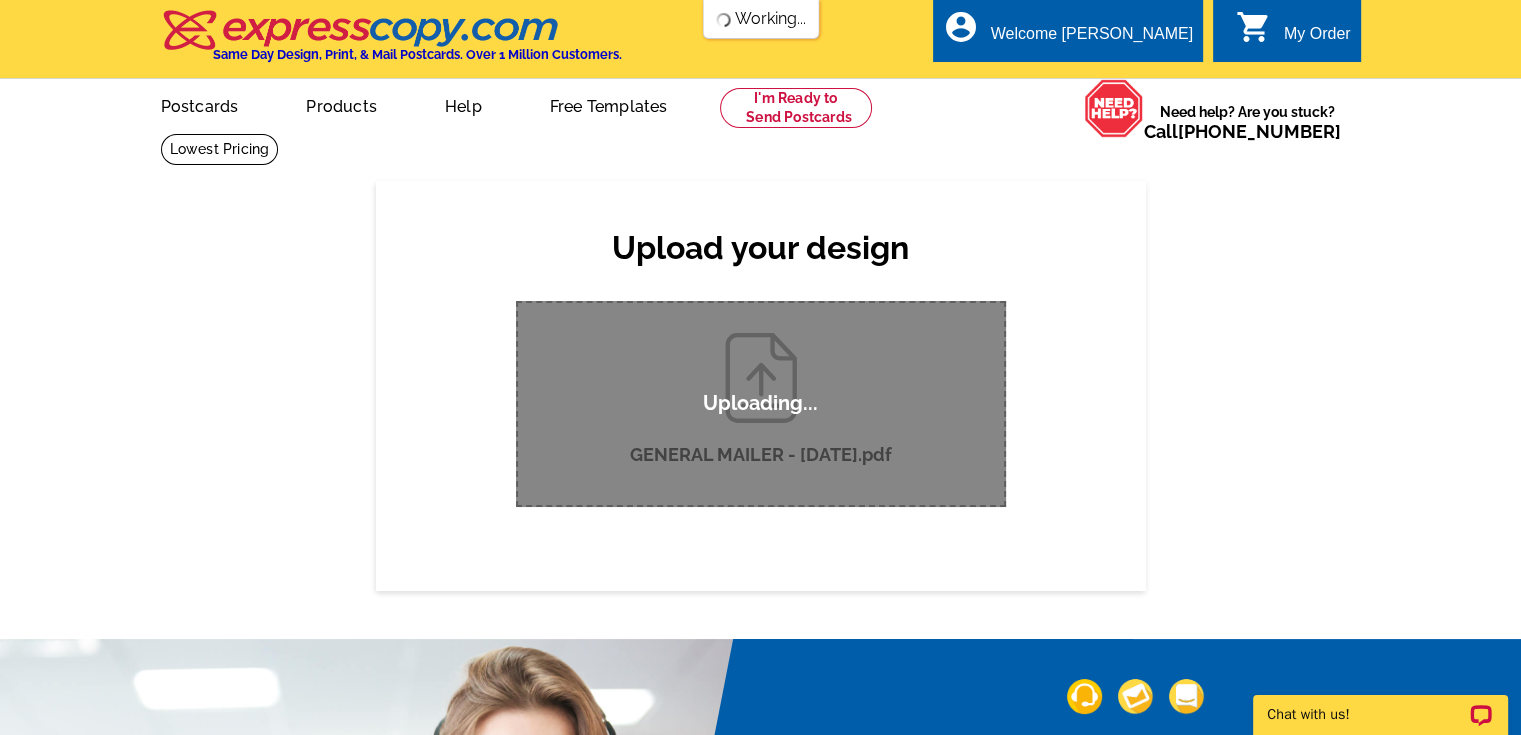 type 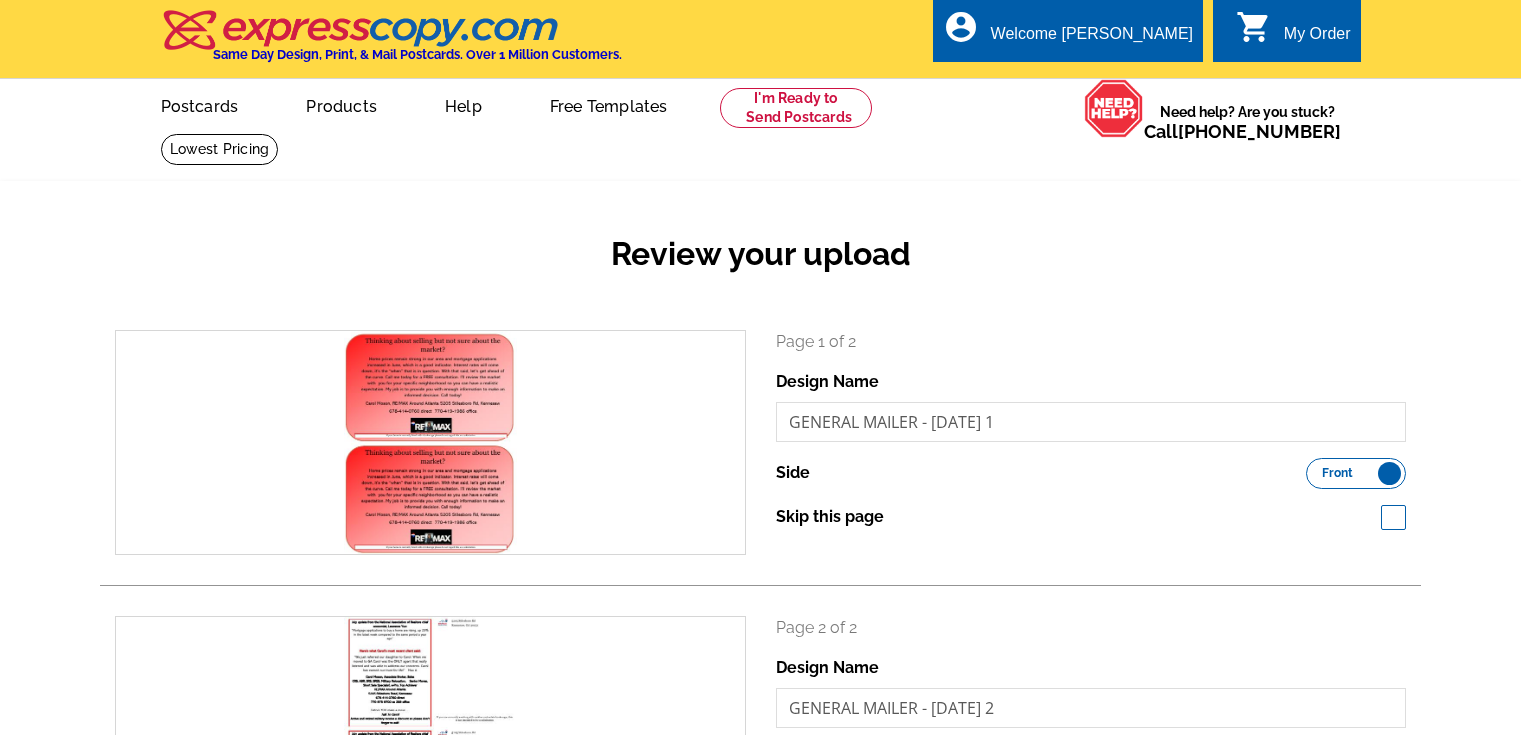 scroll, scrollTop: 0, scrollLeft: 0, axis: both 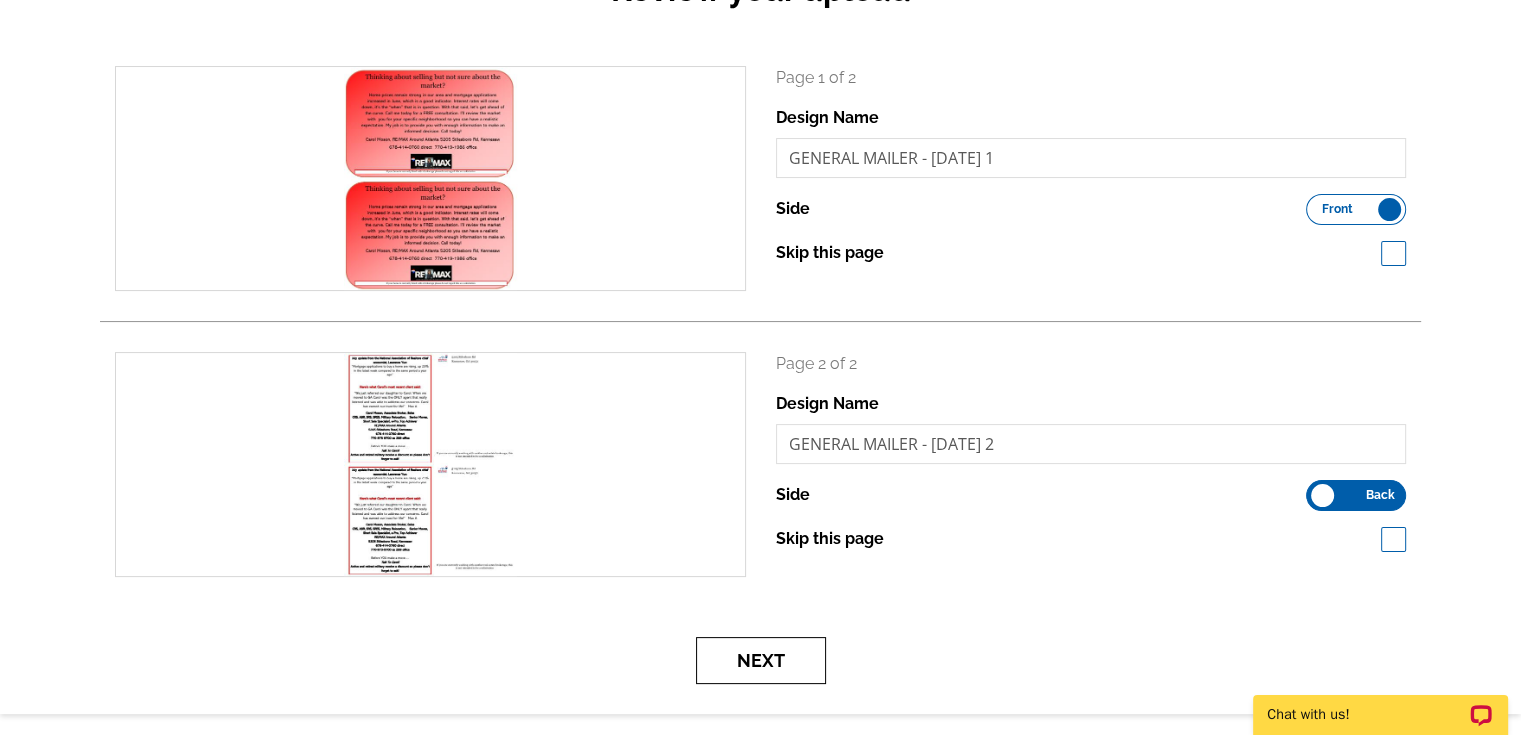 click on "Next" at bounding box center (761, 660) 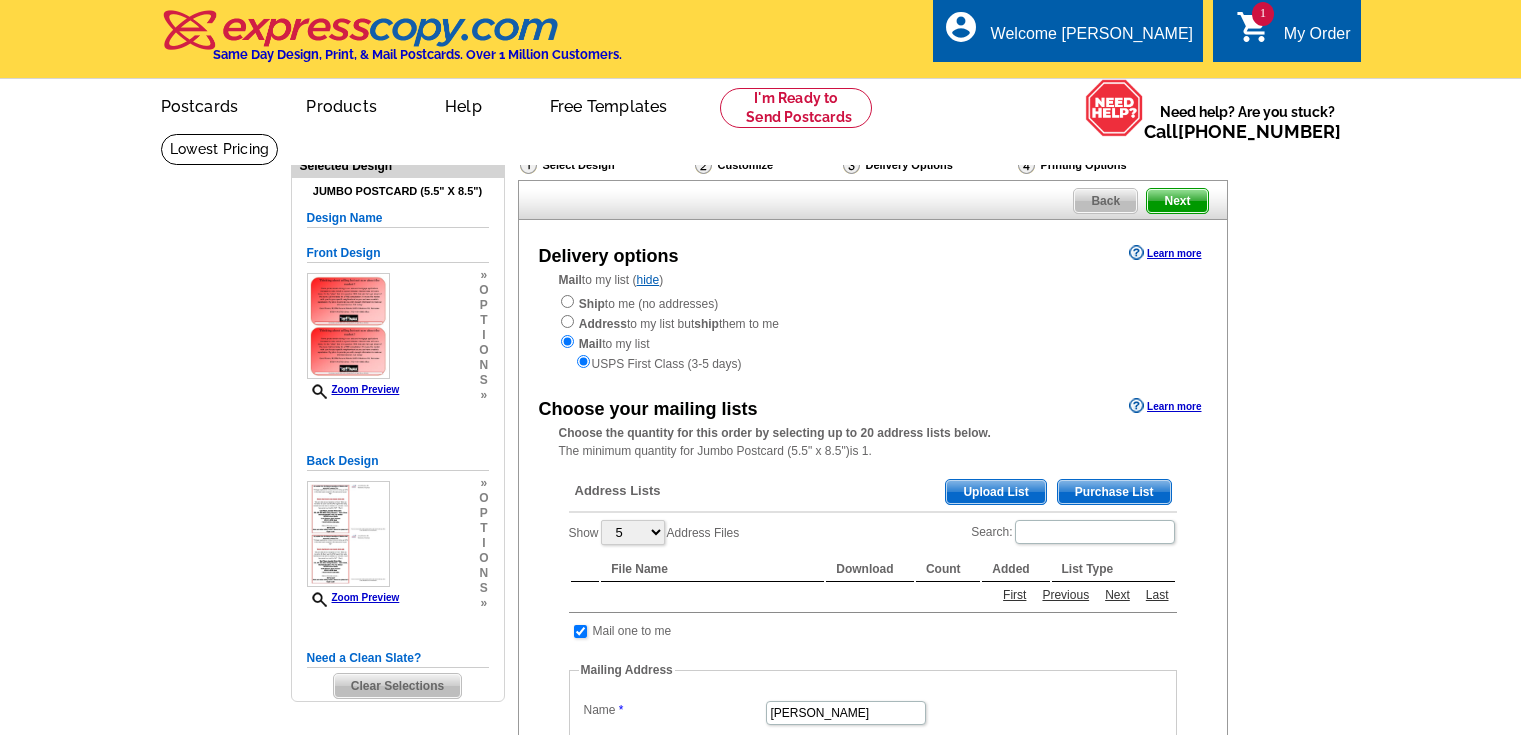 scroll, scrollTop: 0, scrollLeft: 0, axis: both 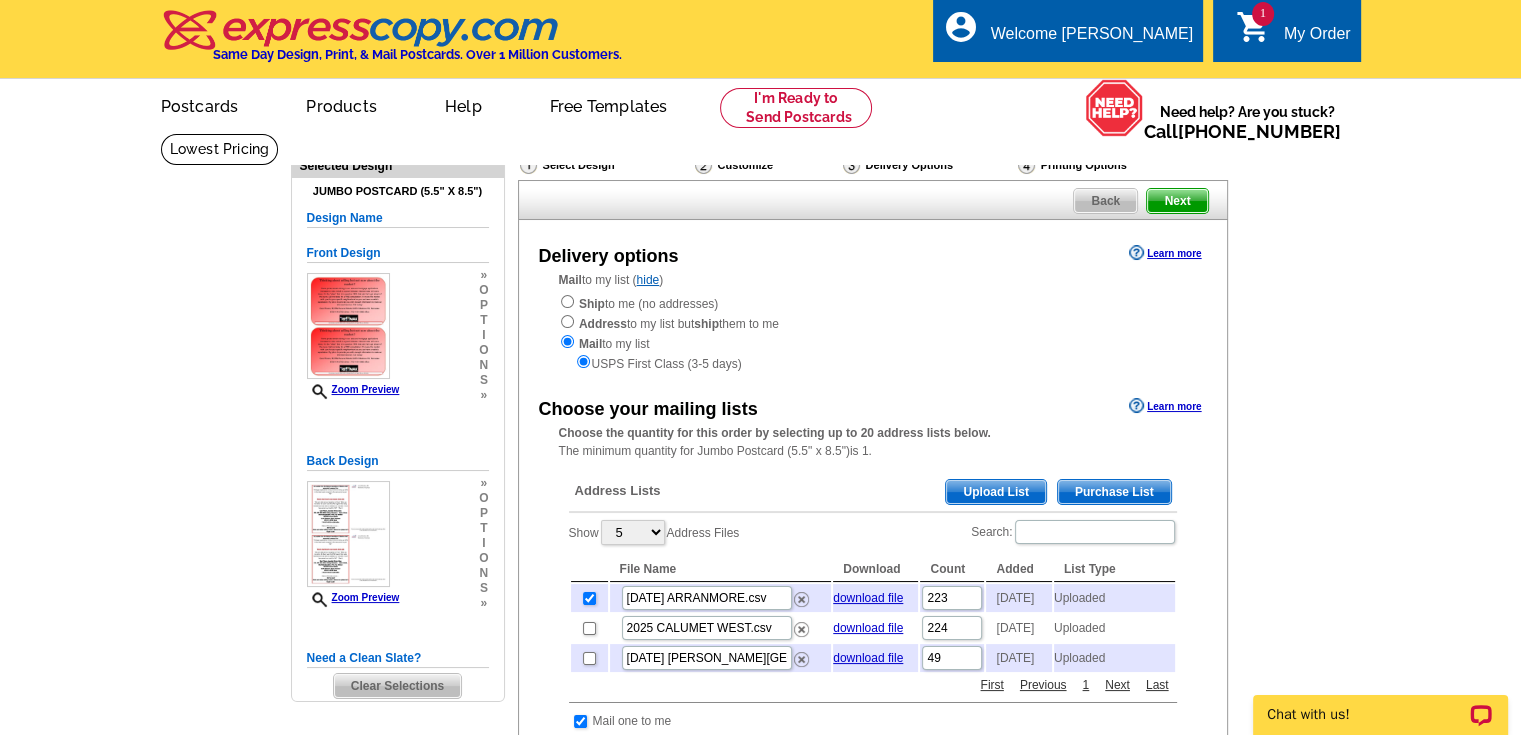 click on "Back" at bounding box center (1105, 201) 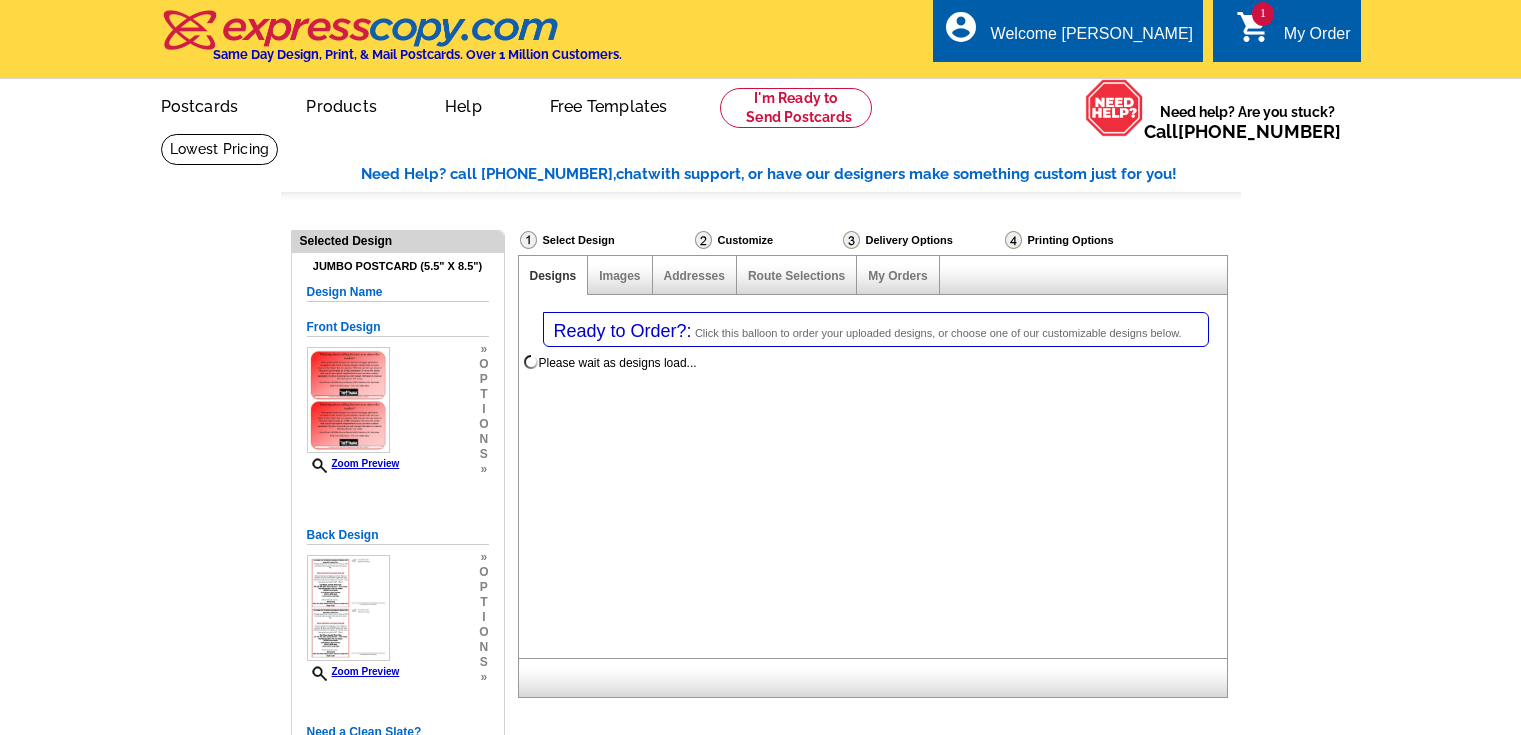 select on "1" 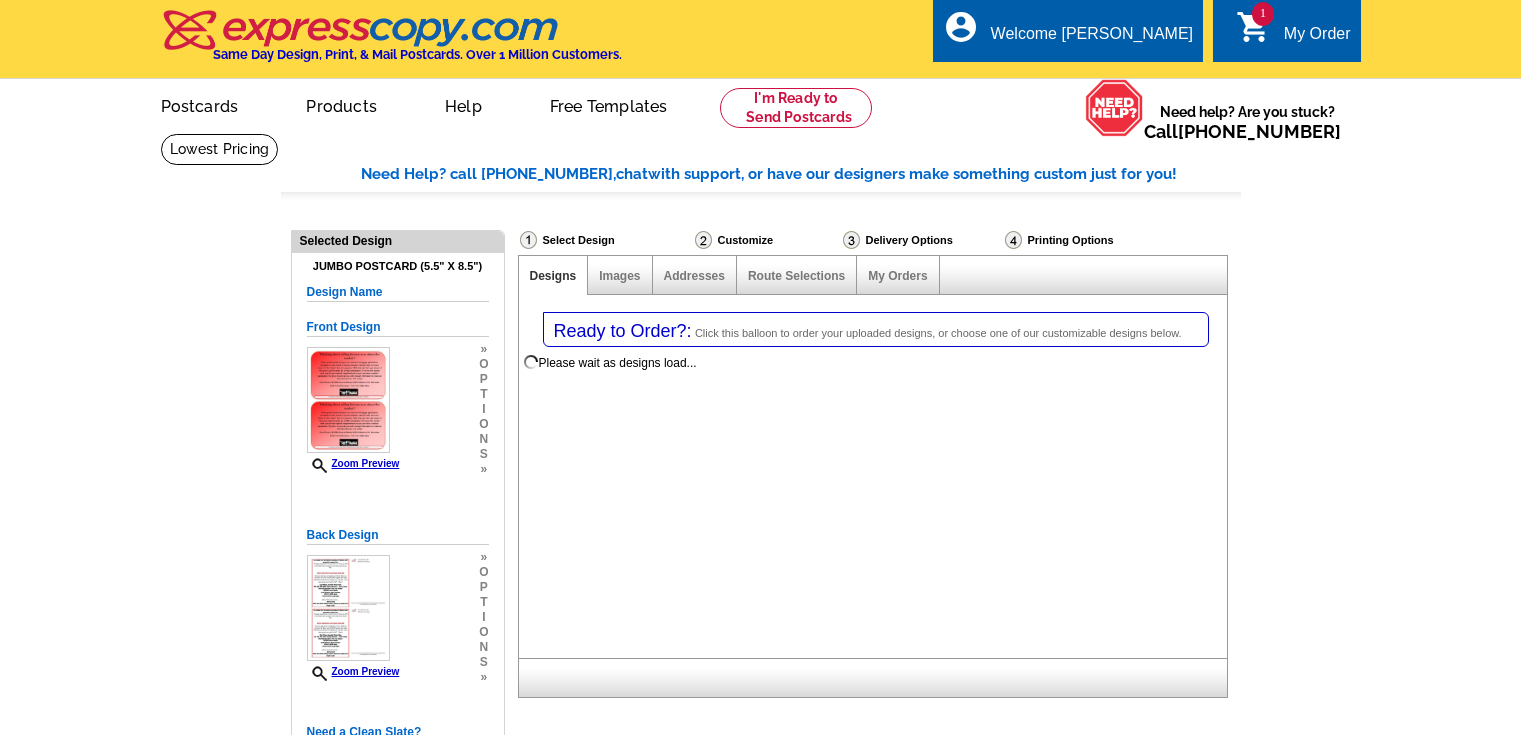 select on "2" 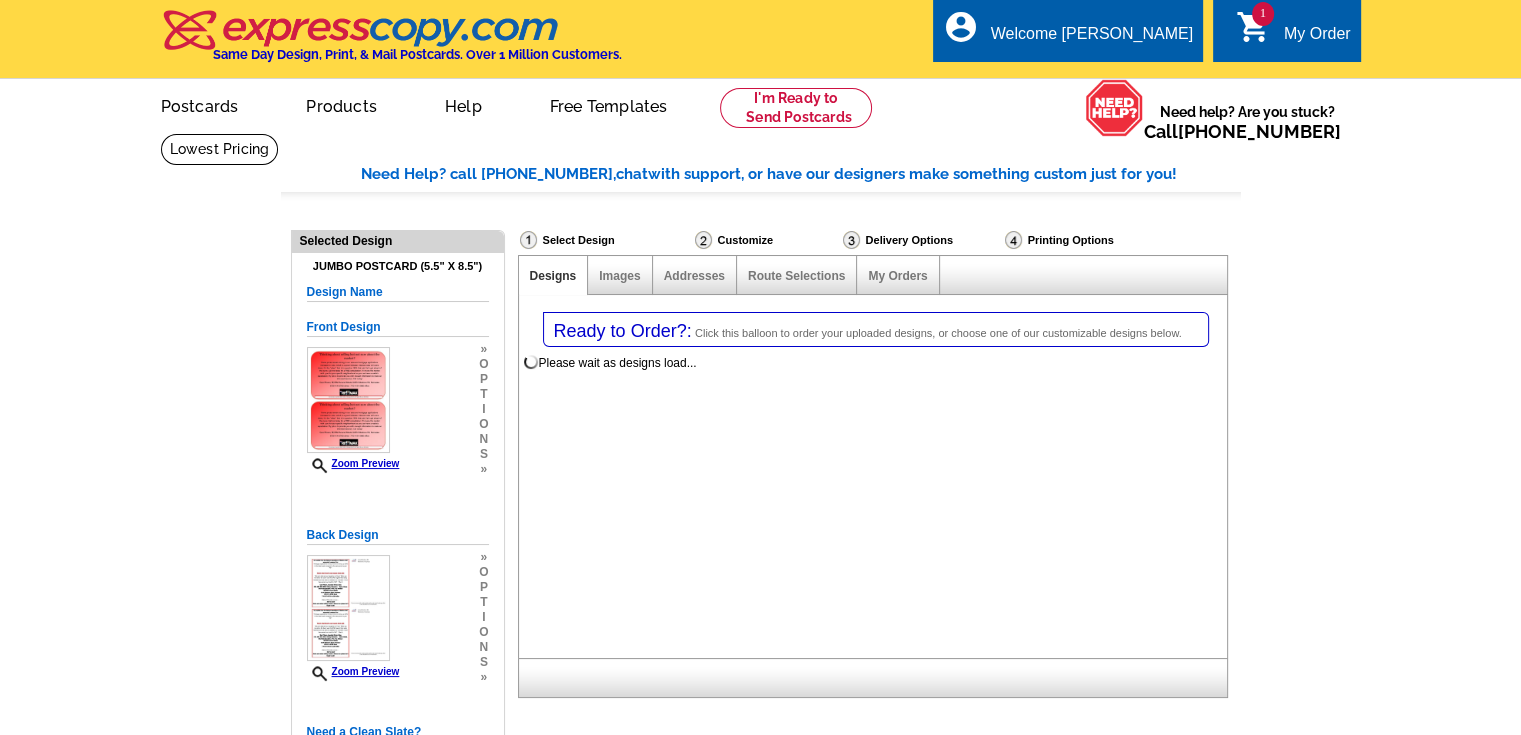 select on "785" 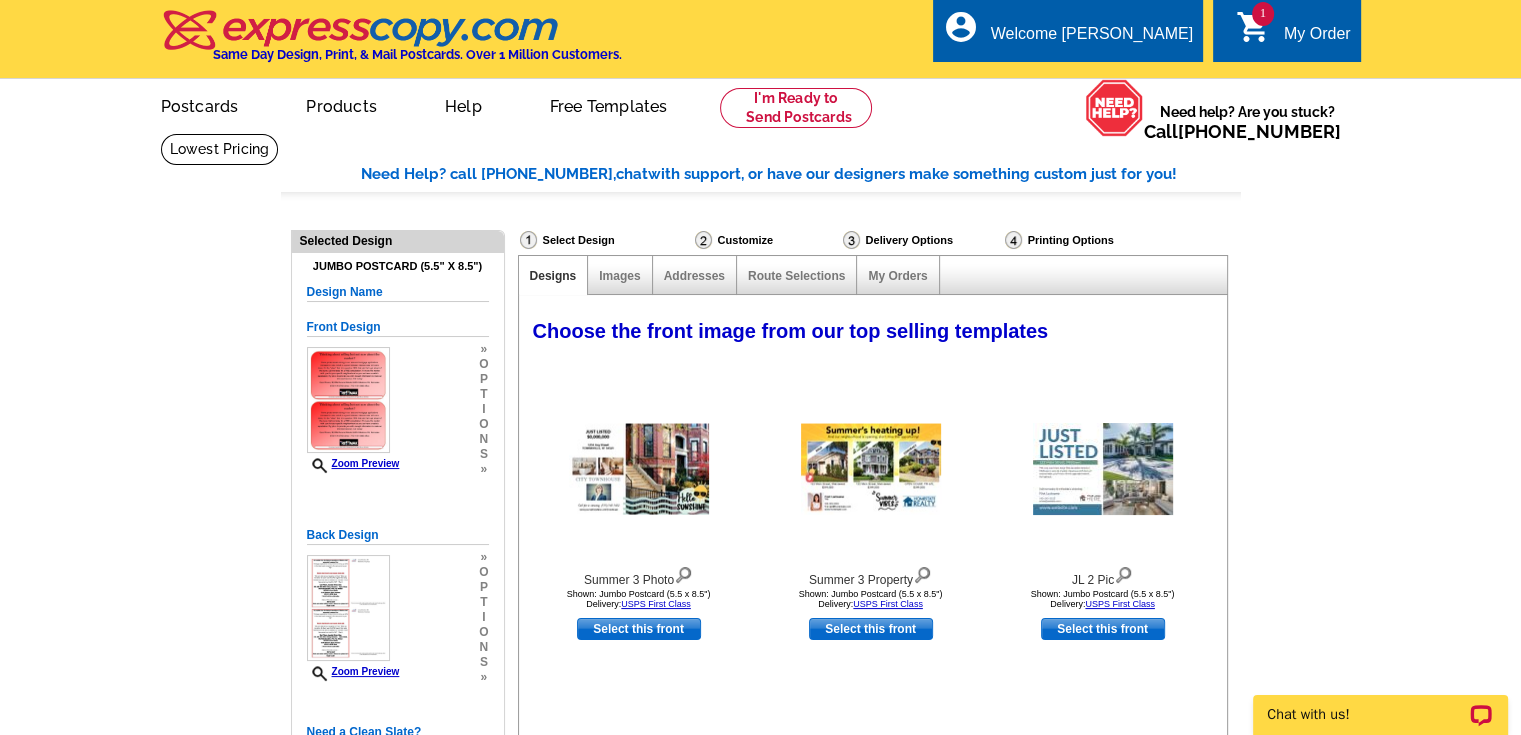 scroll, scrollTop: 0, scrollLeft: 0, axis: both 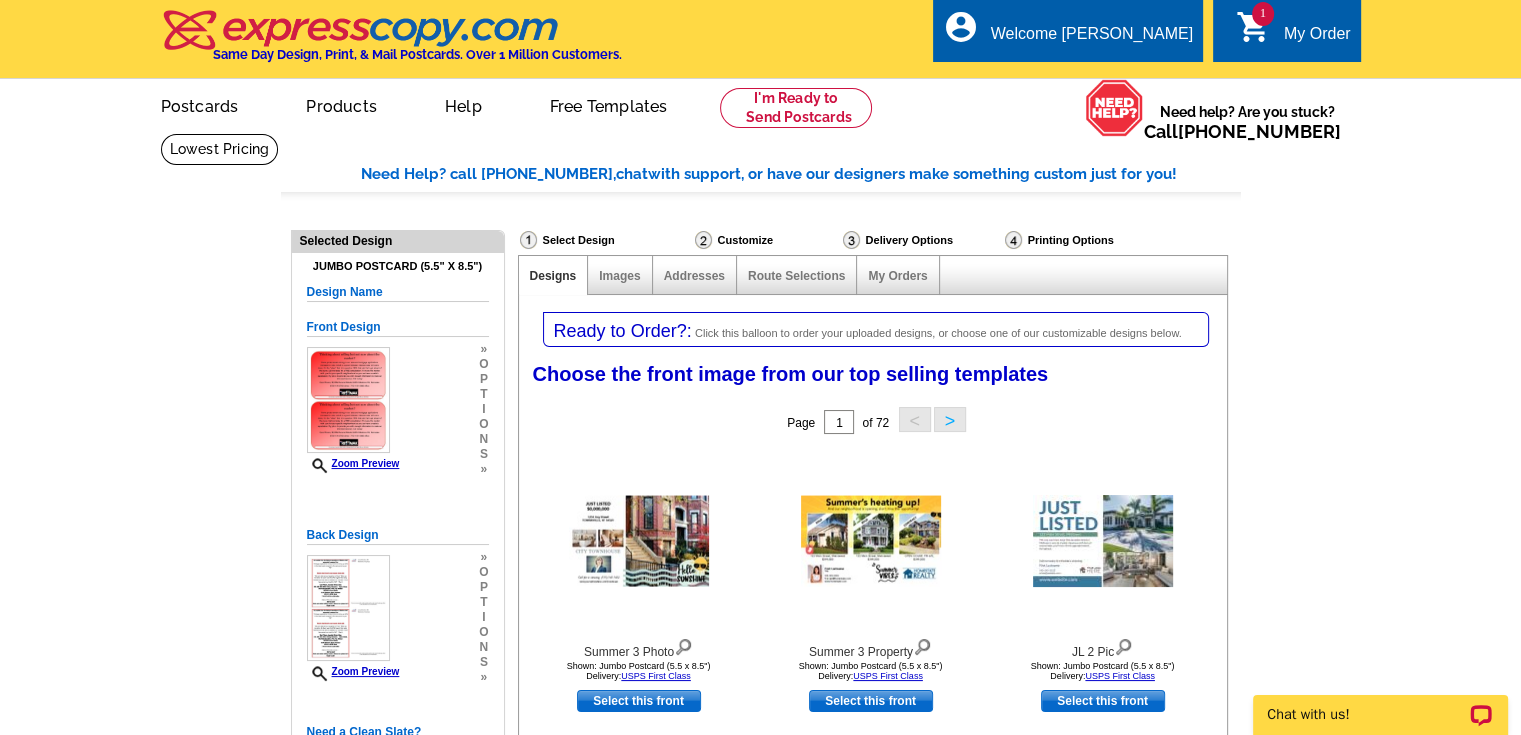 click on "1" at bounding box center (1263, 14) 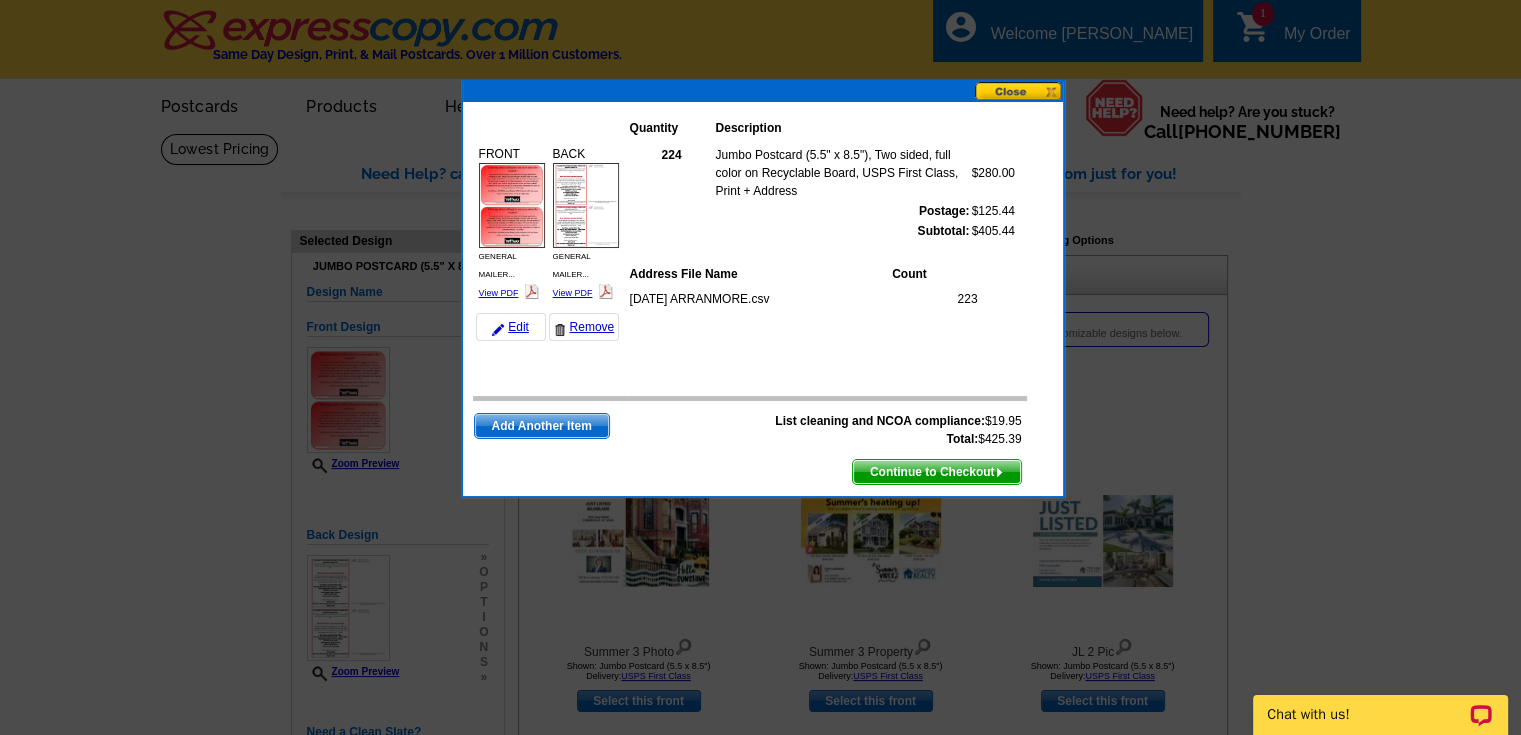 click on "Remove" at bounding box center (584, 327) 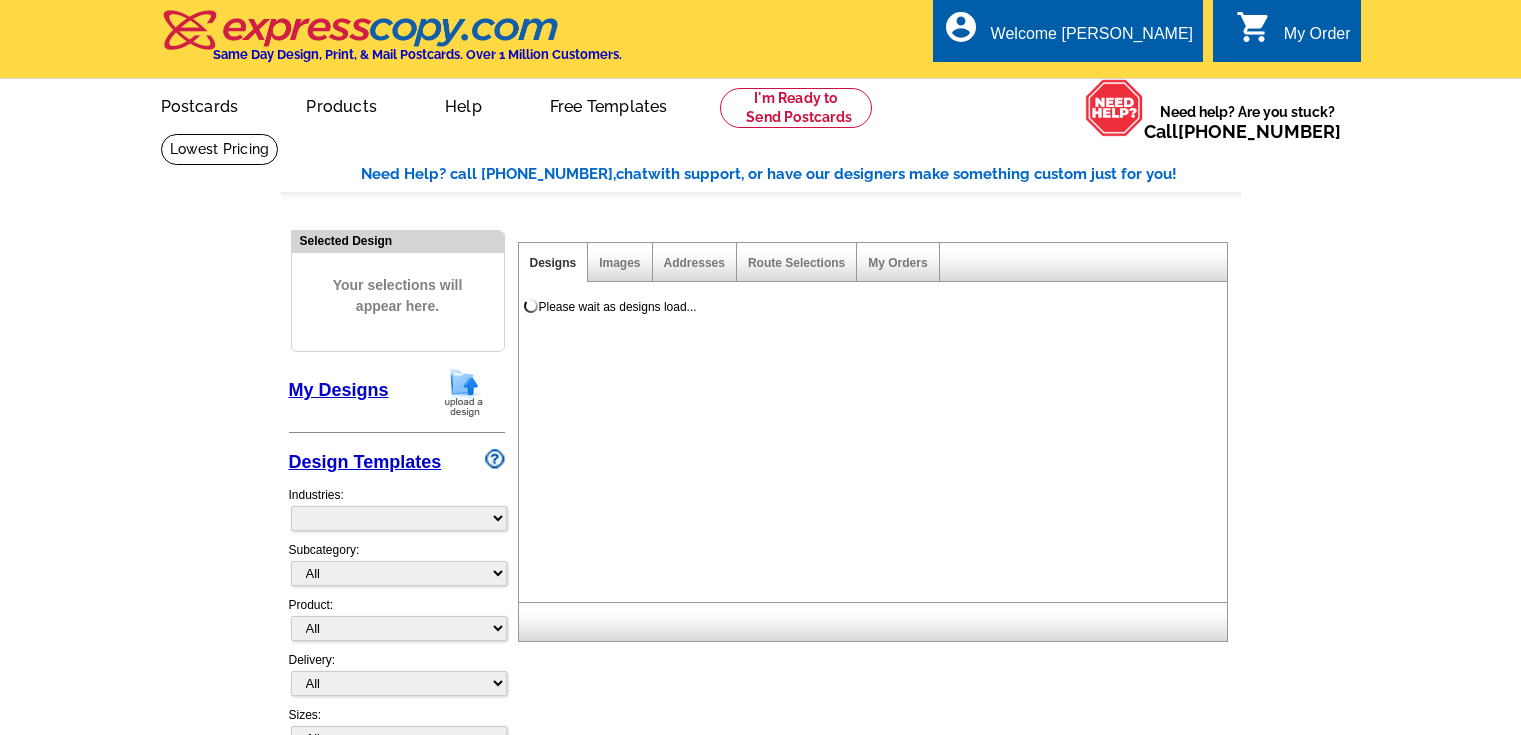 scroll, scrollTop: 0, scrollLeft: 0, axis: both 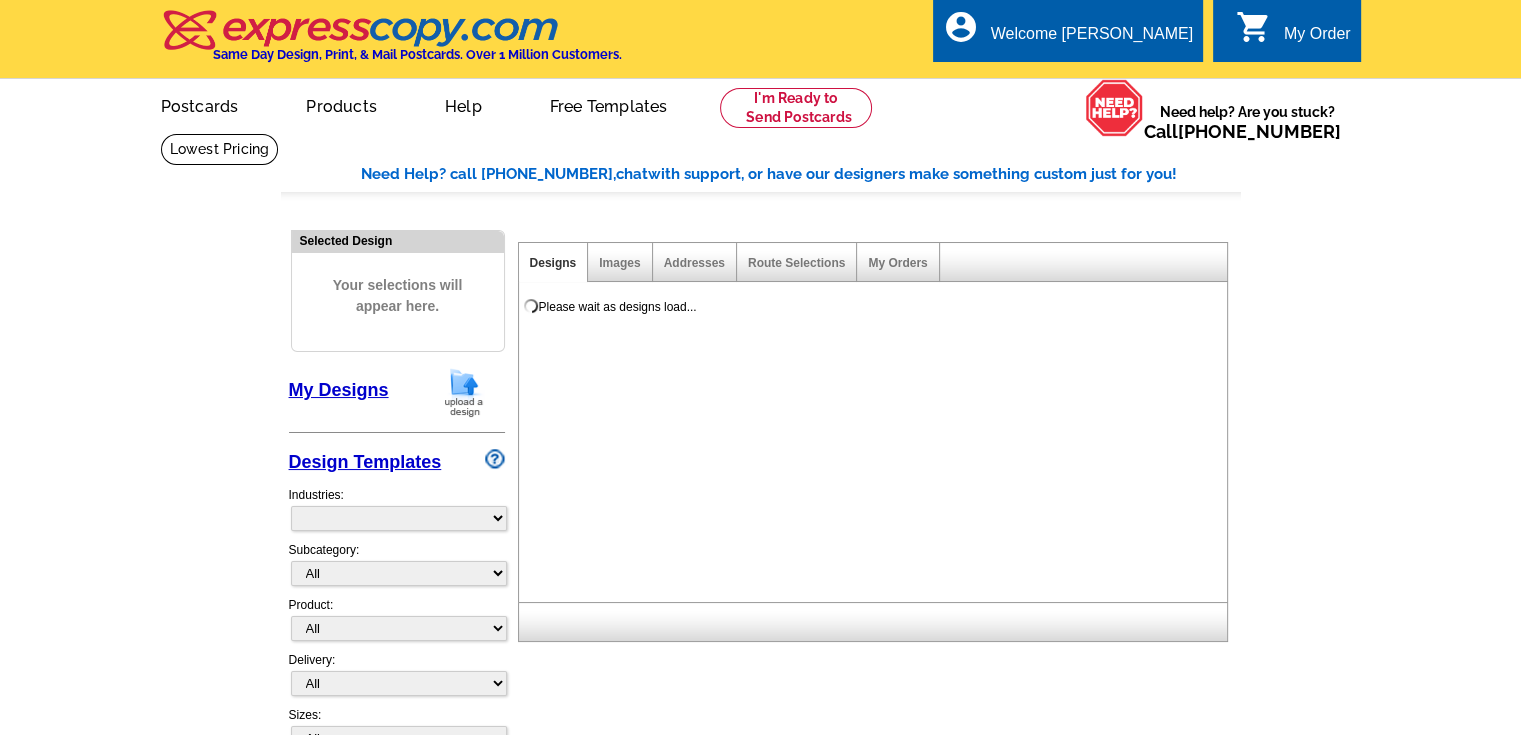 select on "785" 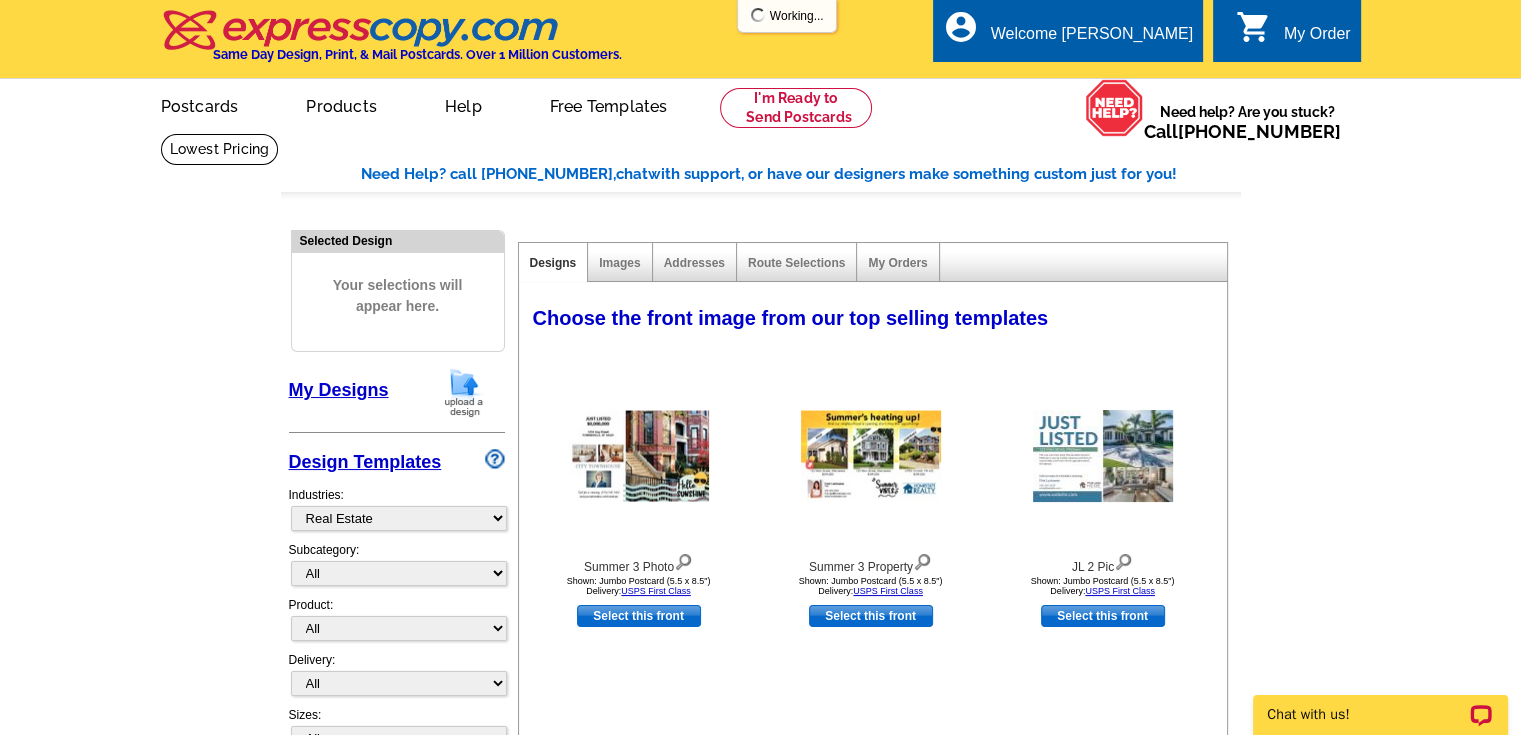 scroll, scrollTop: 0, scrollLeft: 0, axis: both 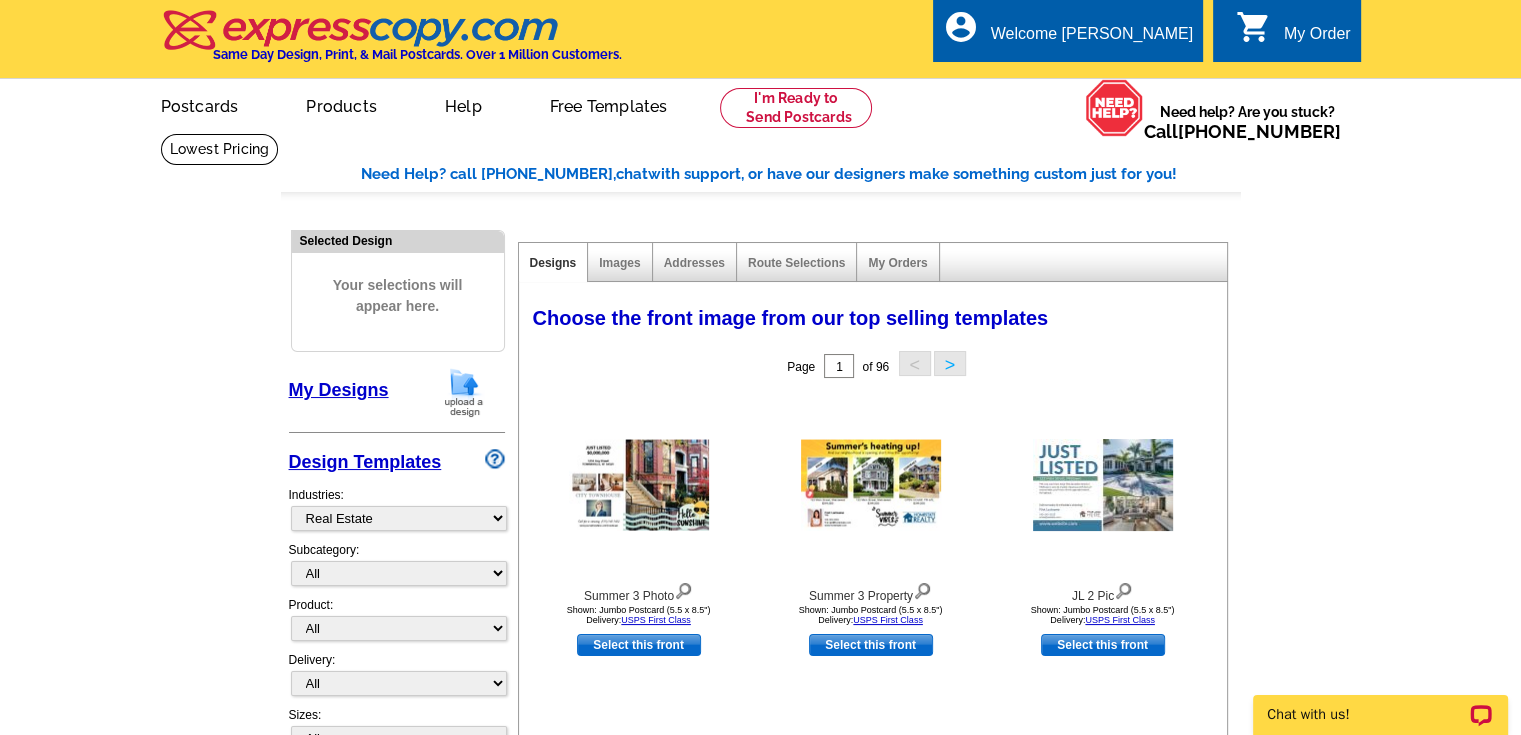 click at bounding box center (464, 392) 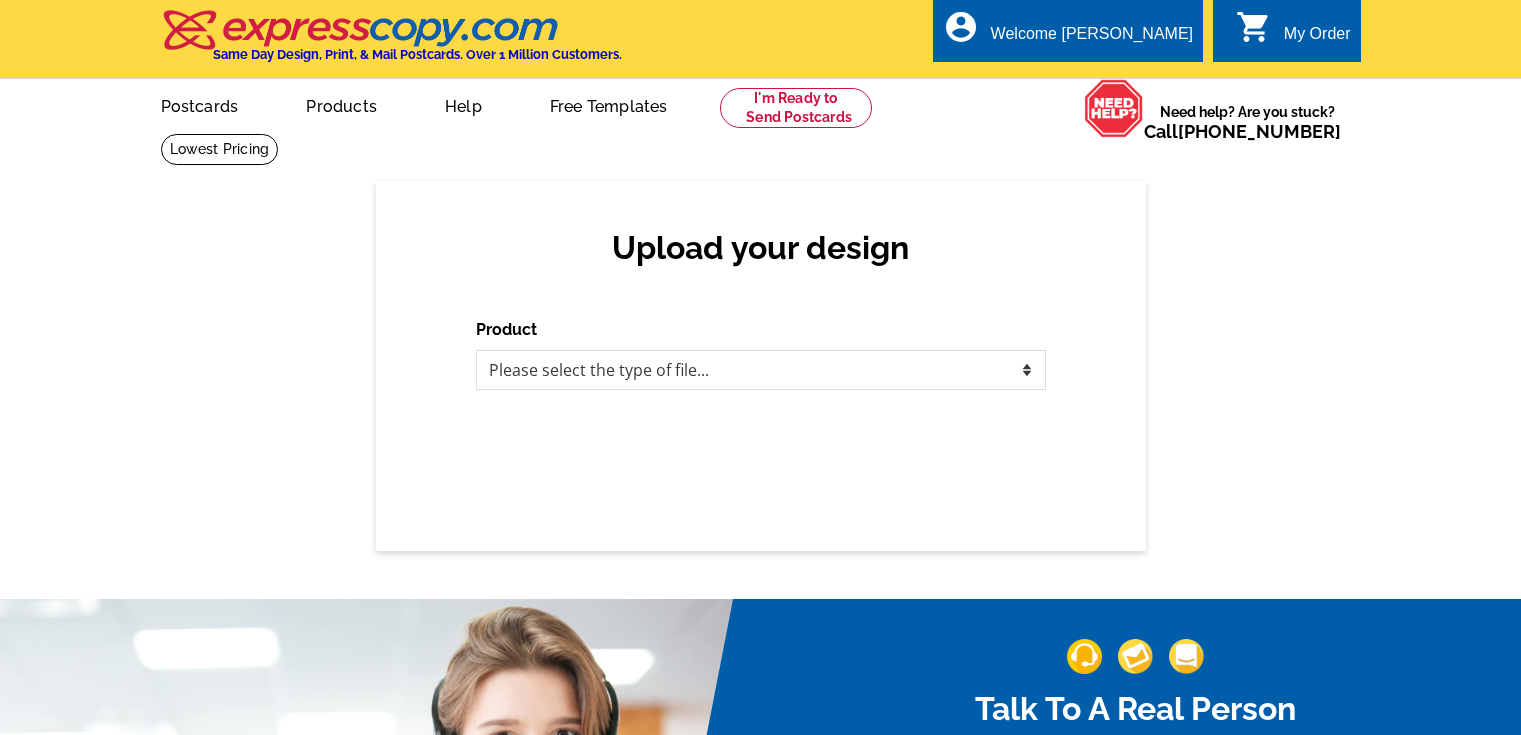 scroll, scrollTop: 0, scrollLeft: 0, axis: both 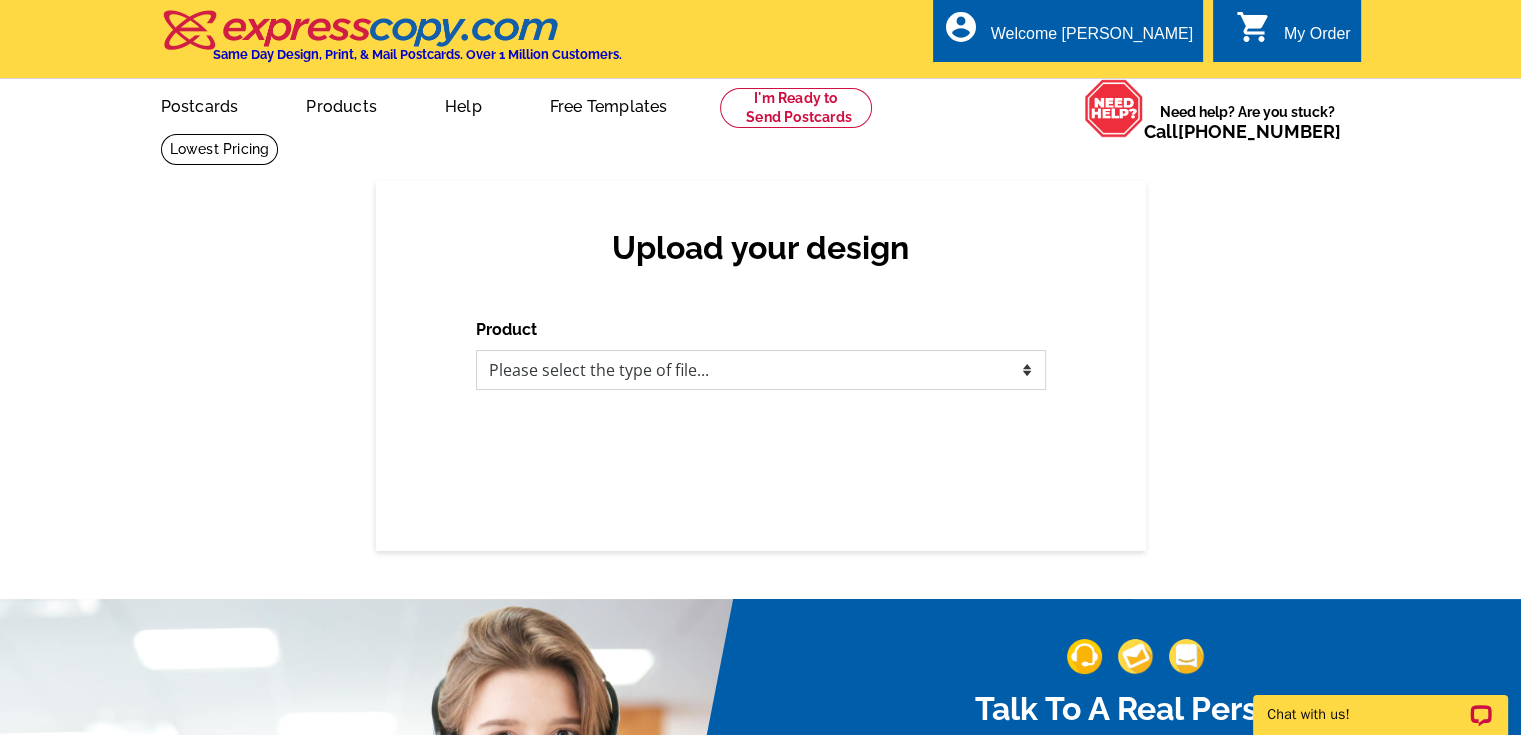 click on "Please select the type of file...
Postcards
Business Cards
Letters and flyers
Greeting Cards
Door Hangers" at bounding box center (761, 370) 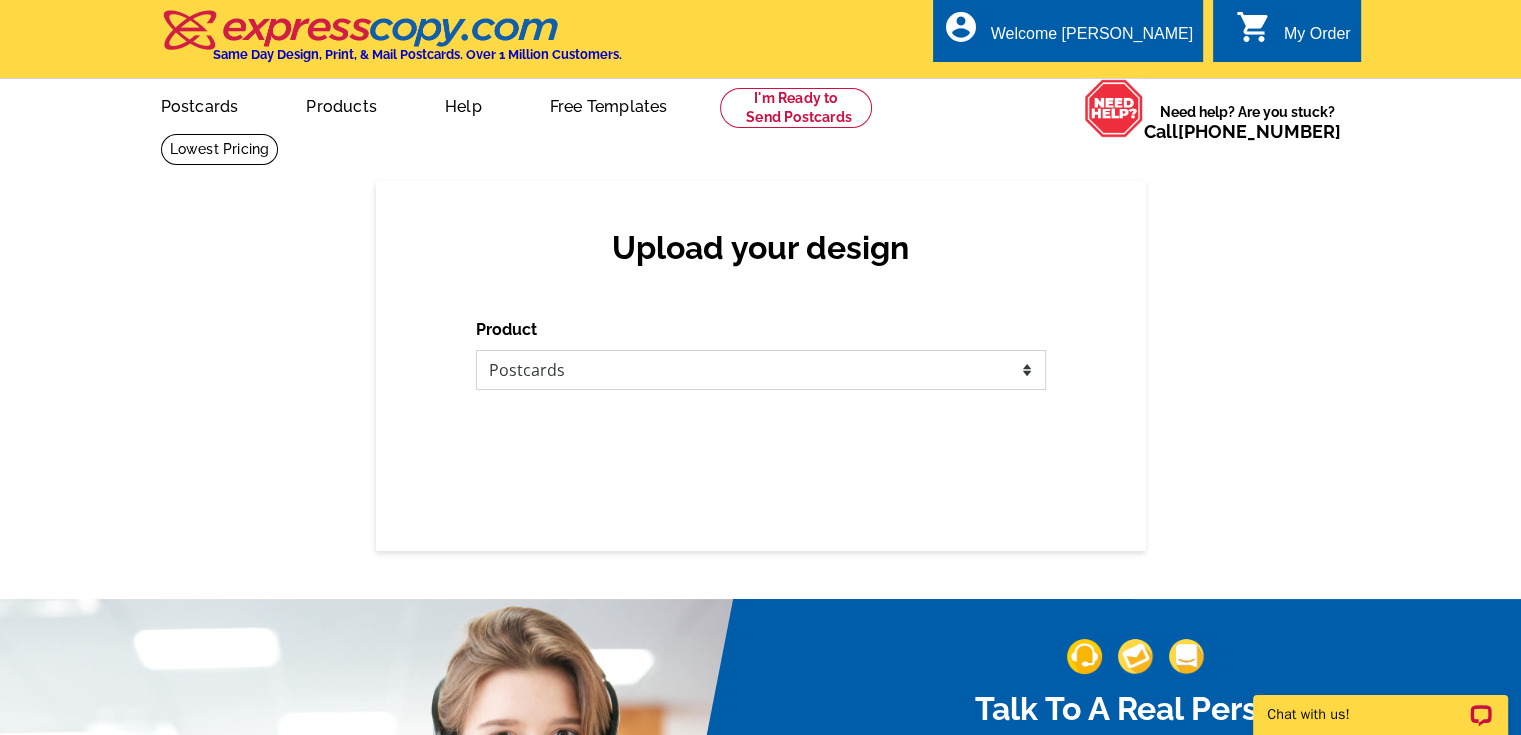 click on "Please select the type of file...
Postcards
Business Cards
Letters and flyers
Greeting Cards
Door Hangers" at bounding box center [761, 370] 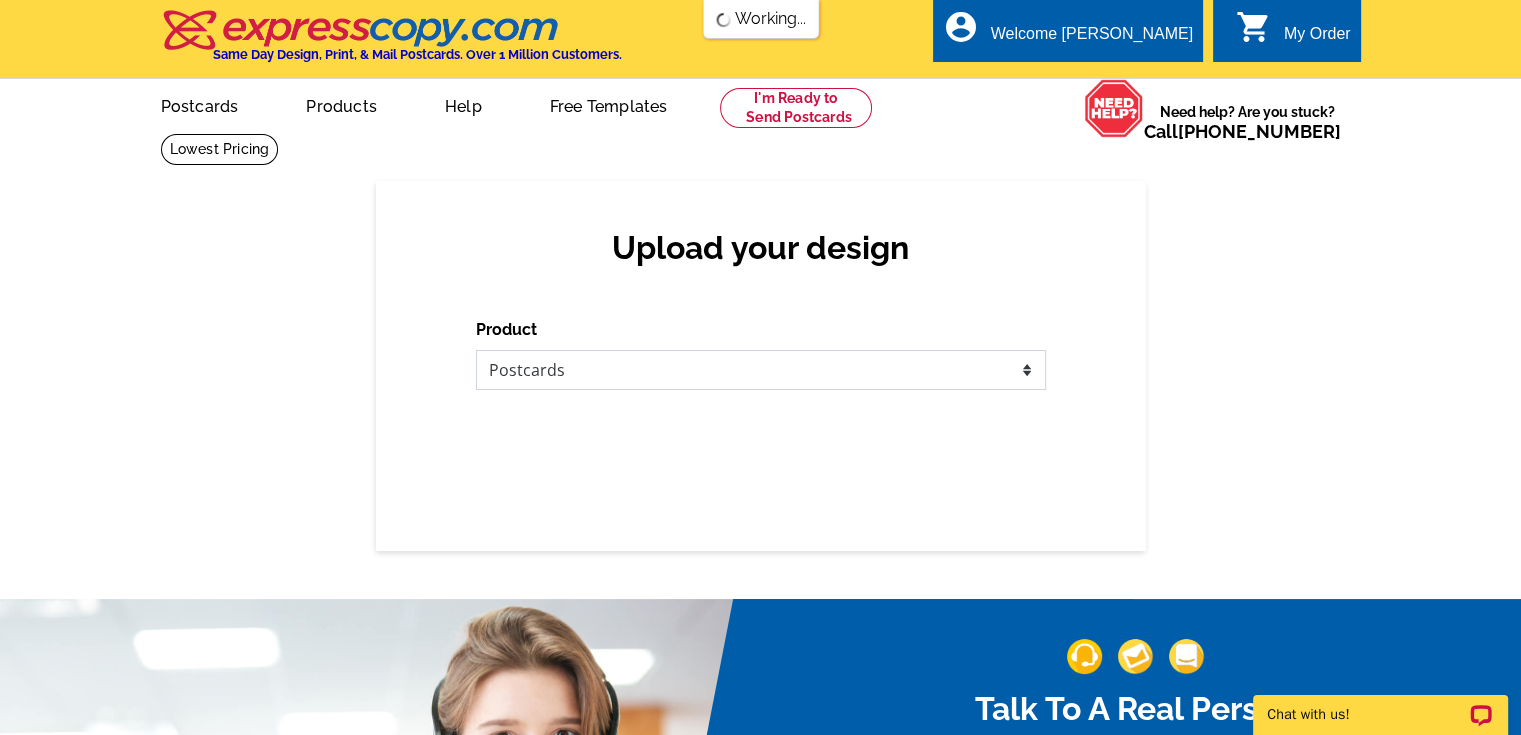 scroll, scrollTop: 0, scrollLeft: 0, axis: both 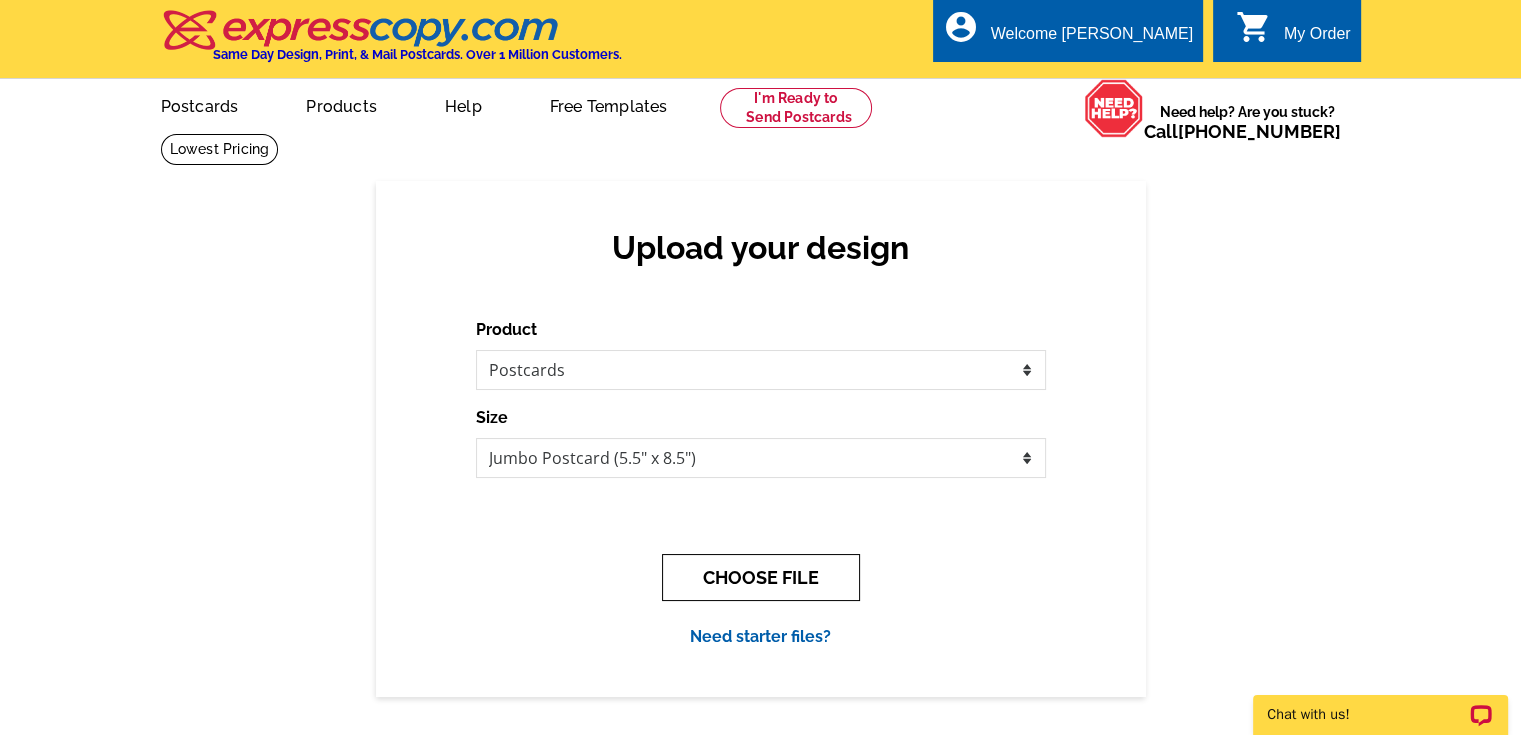 click on "CHOOSE FILE" at bounding box center [761, 577] 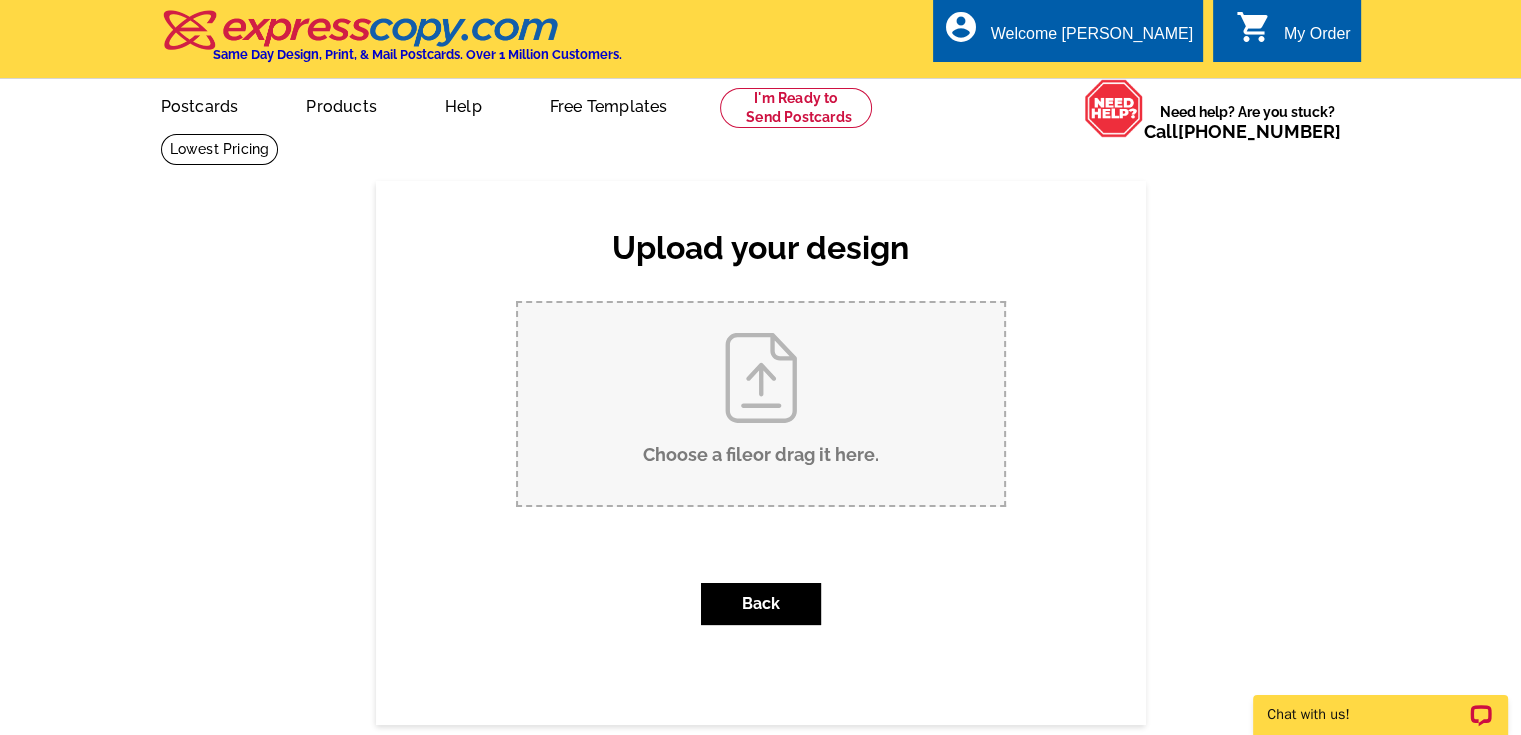 click on "Choose a file  or drag it here ." at bounding box center [761, 404] 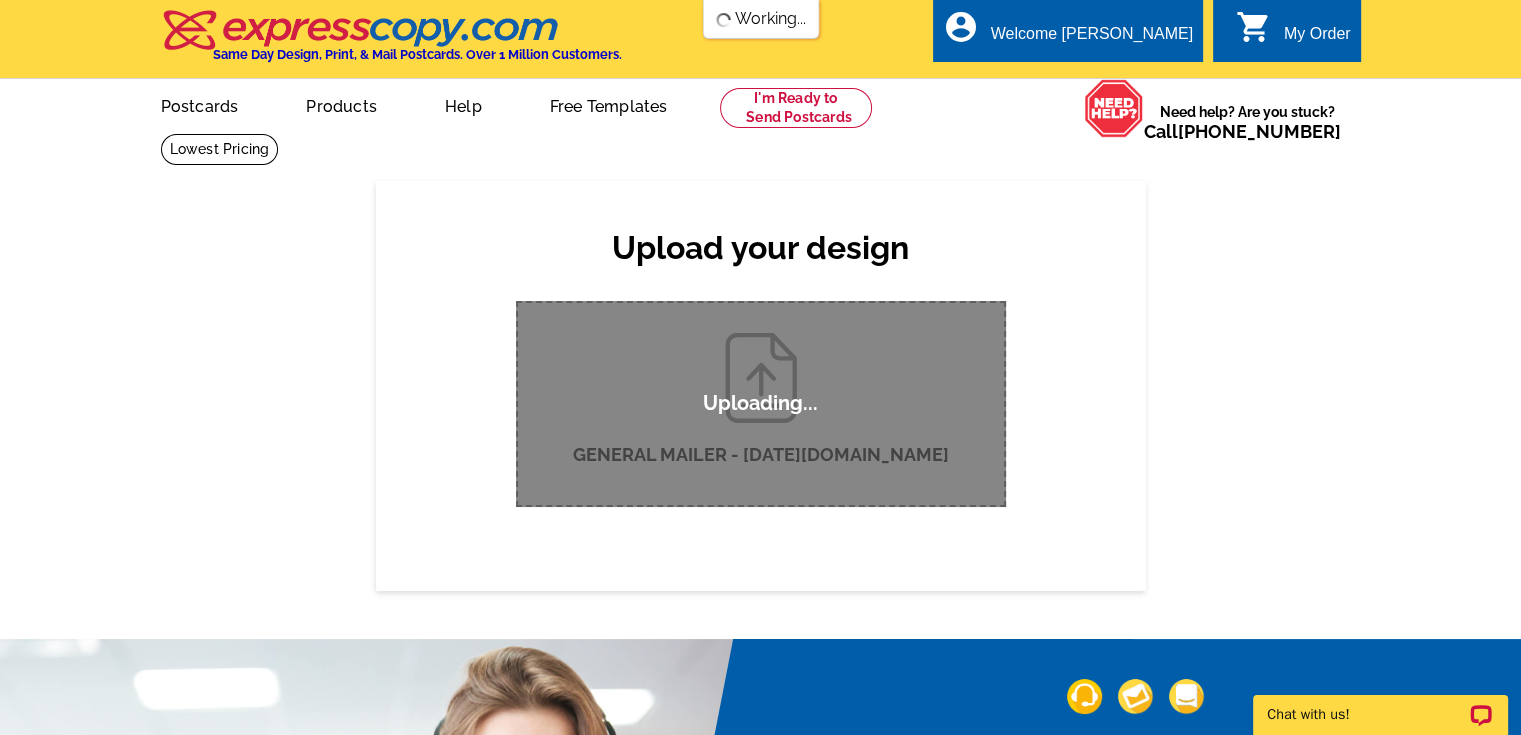 type 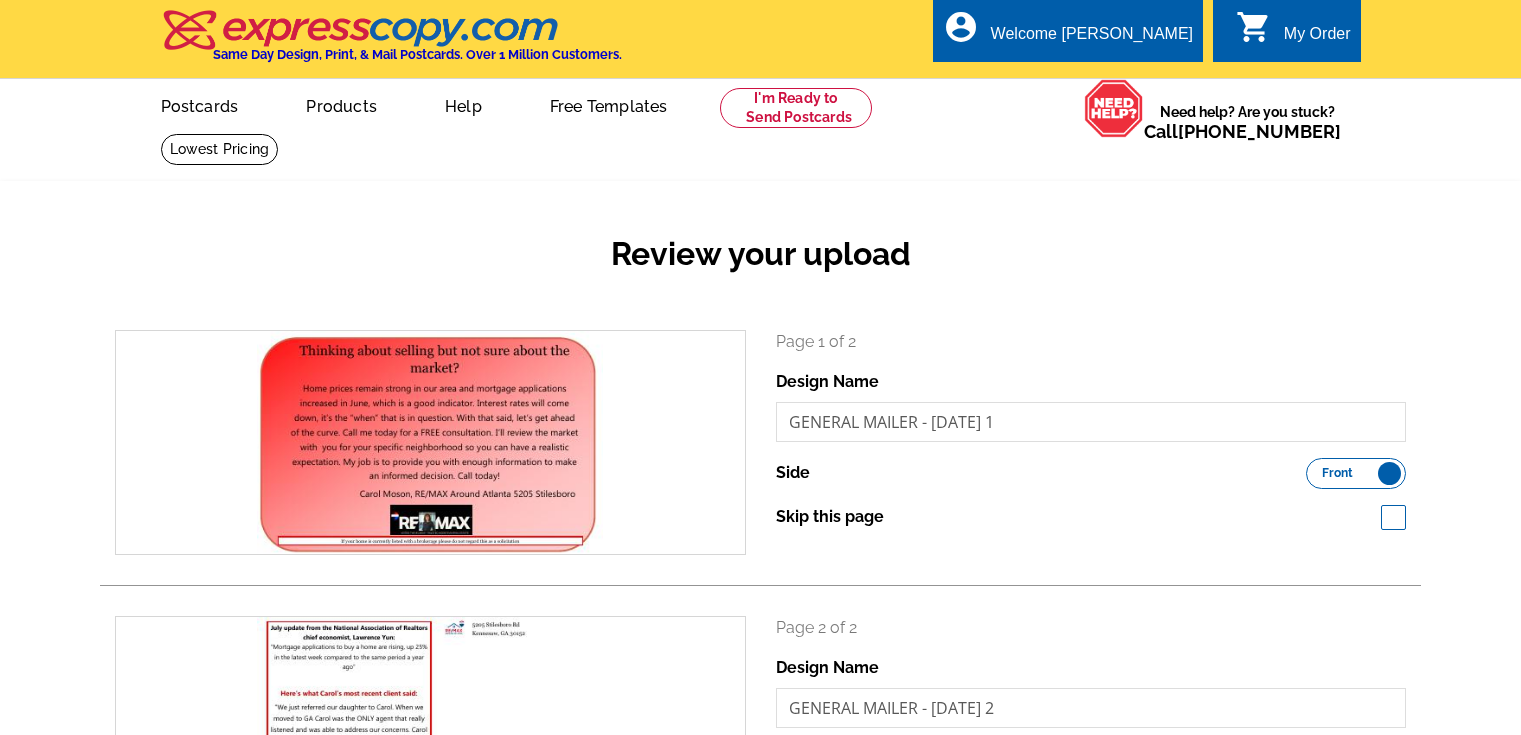 scroll, scrollTop: 0, scrollLeft: 0, axis: both 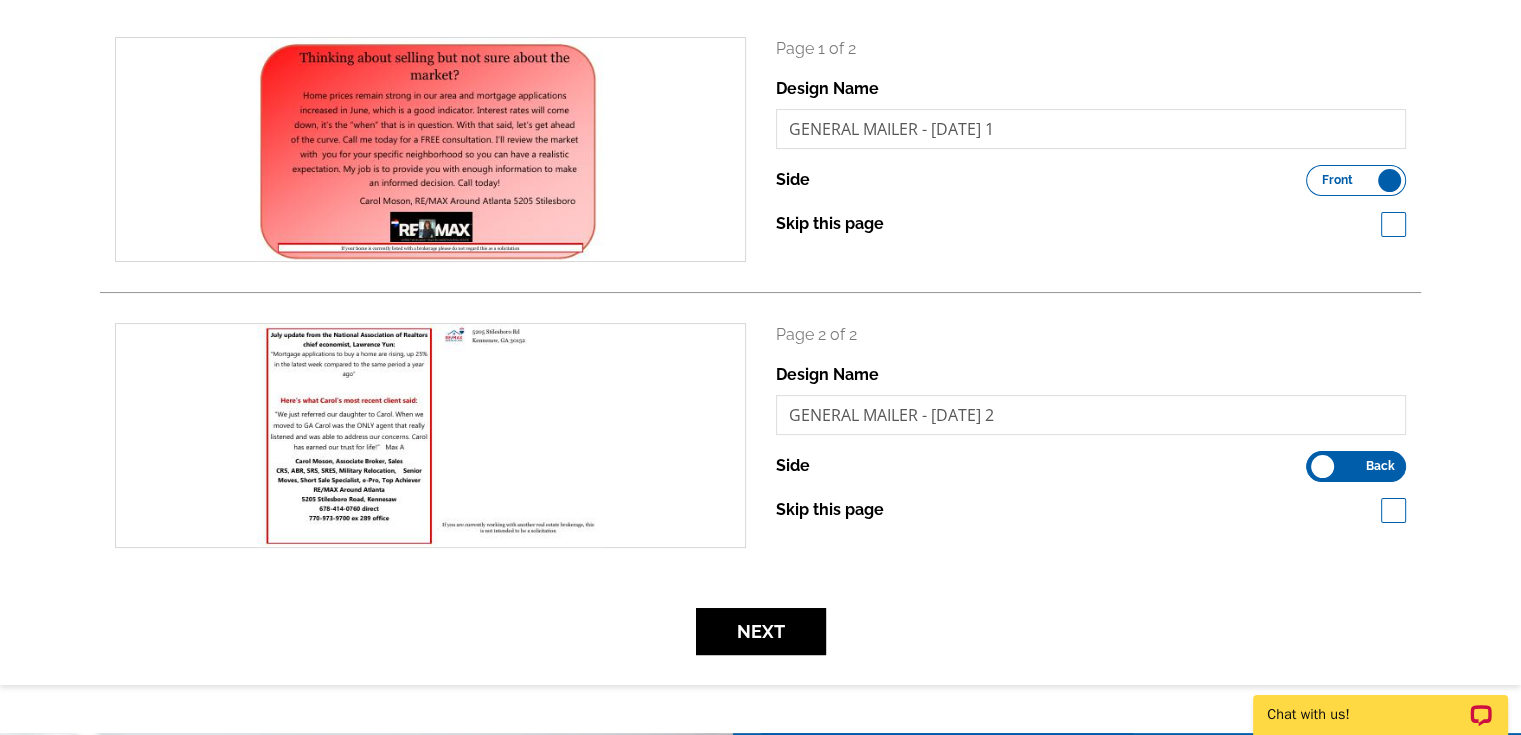 click on "search" at bounding box center (430, 435) 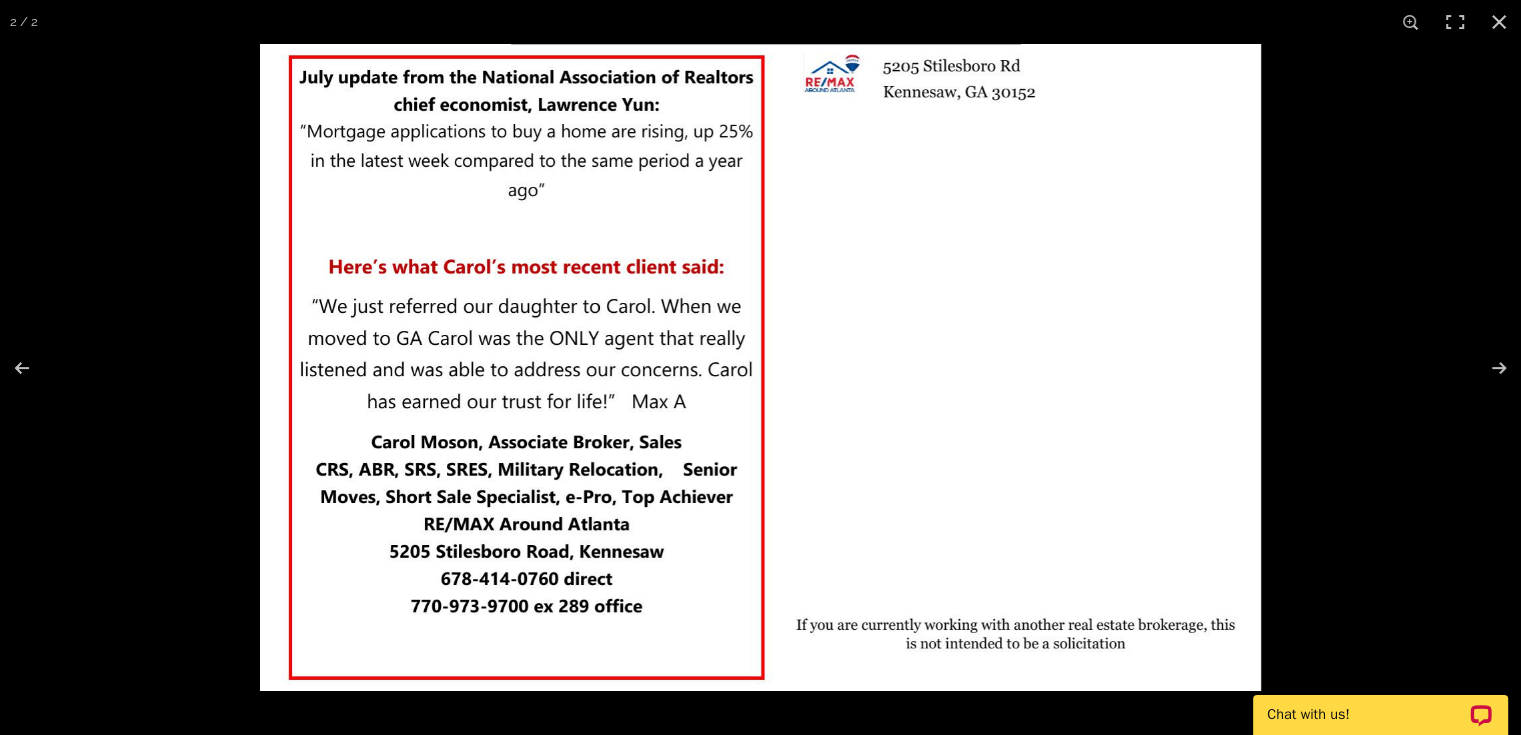 click at bounding box center [1499, 22] 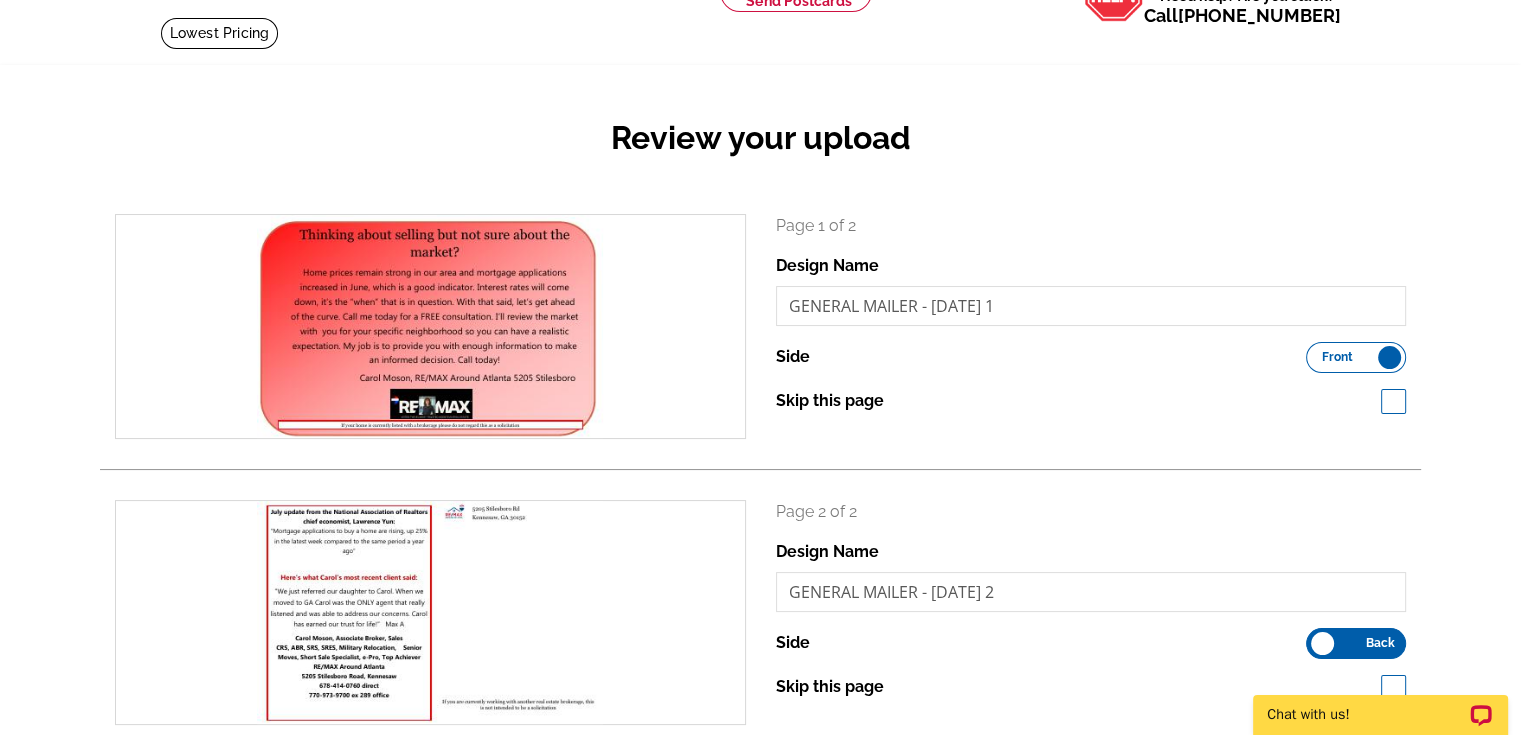 scroll, scrollTop: 0, scrollLeft: 0, axis: both 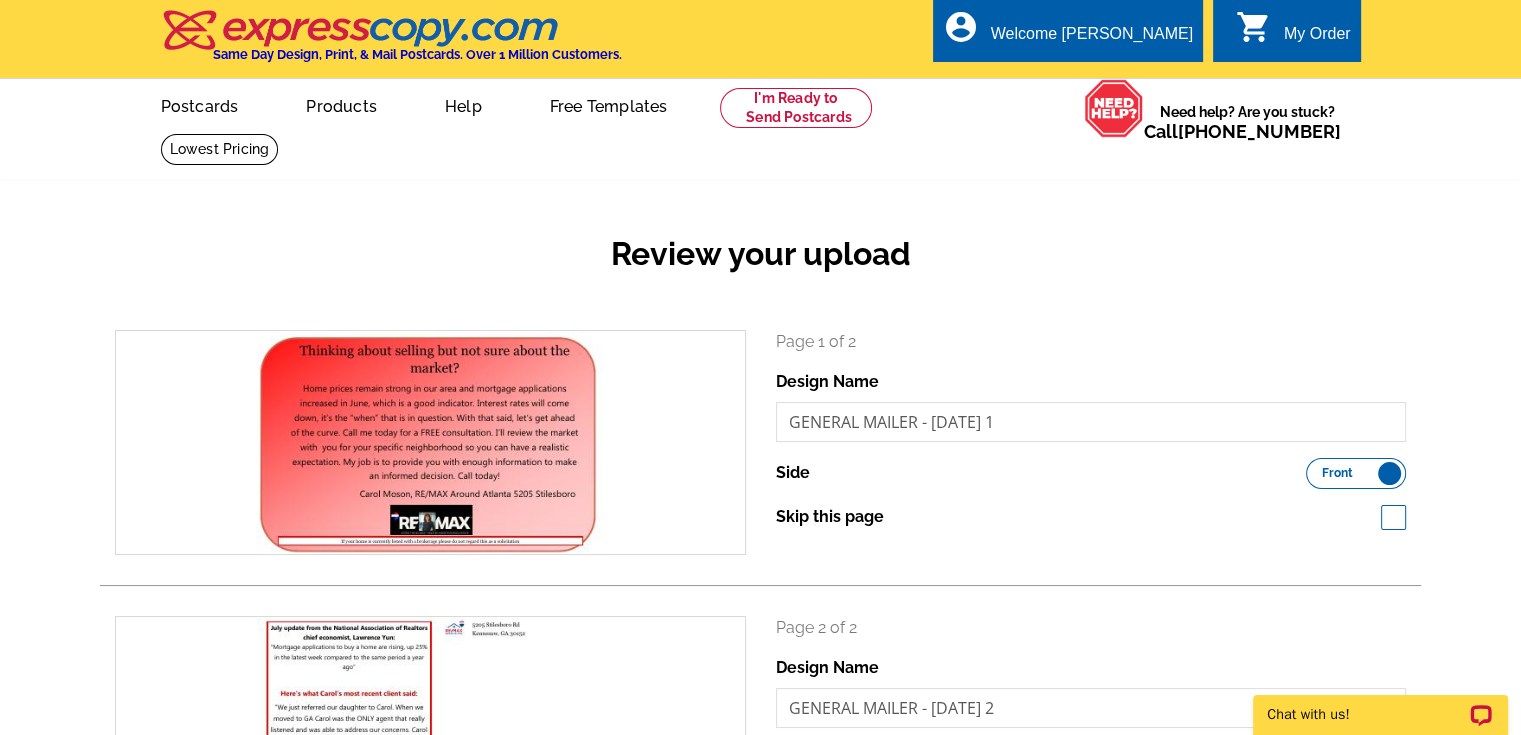 click on "shopping_cart" at bounding box center (1254, 27) 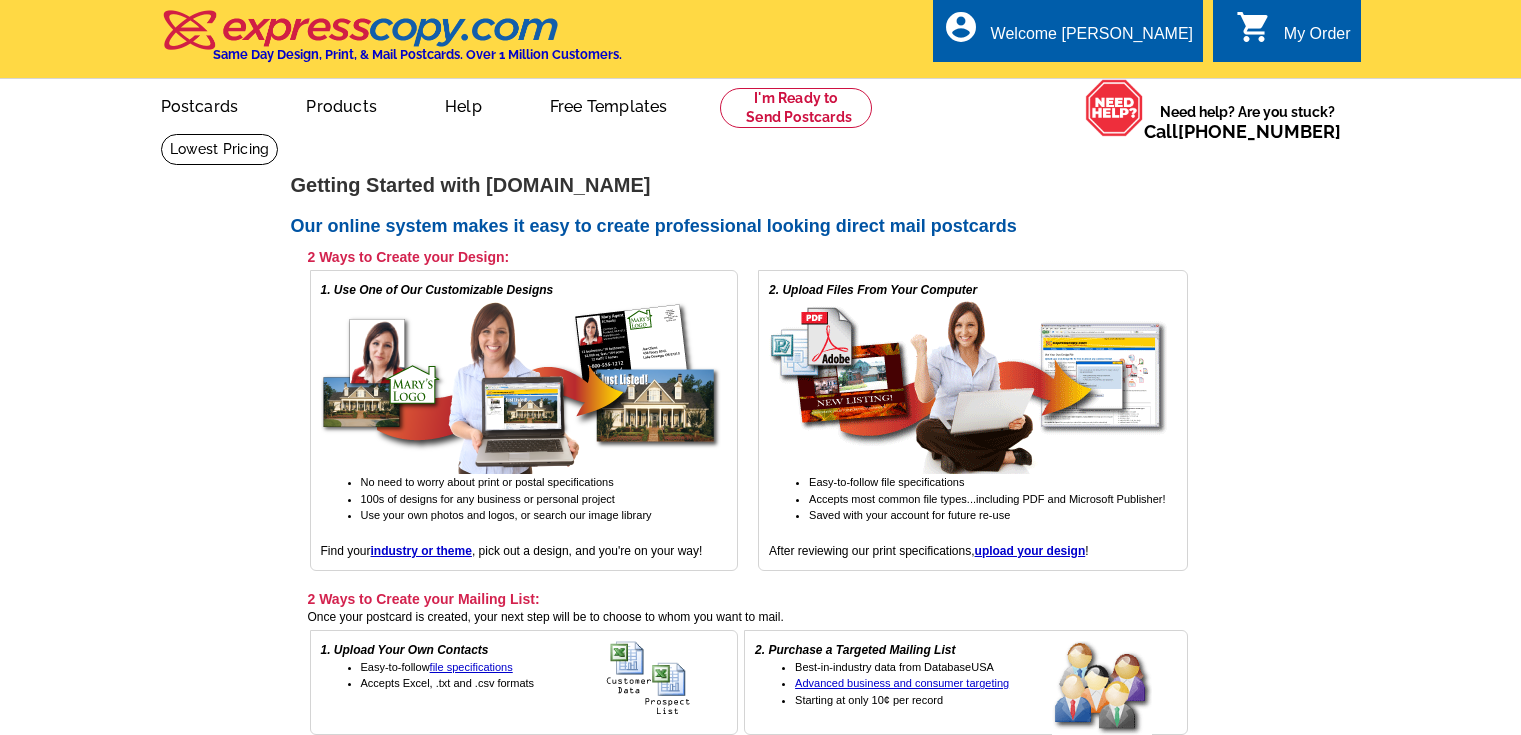 scroll, scrollTop: 0, scrollLeft: 0, axis: both 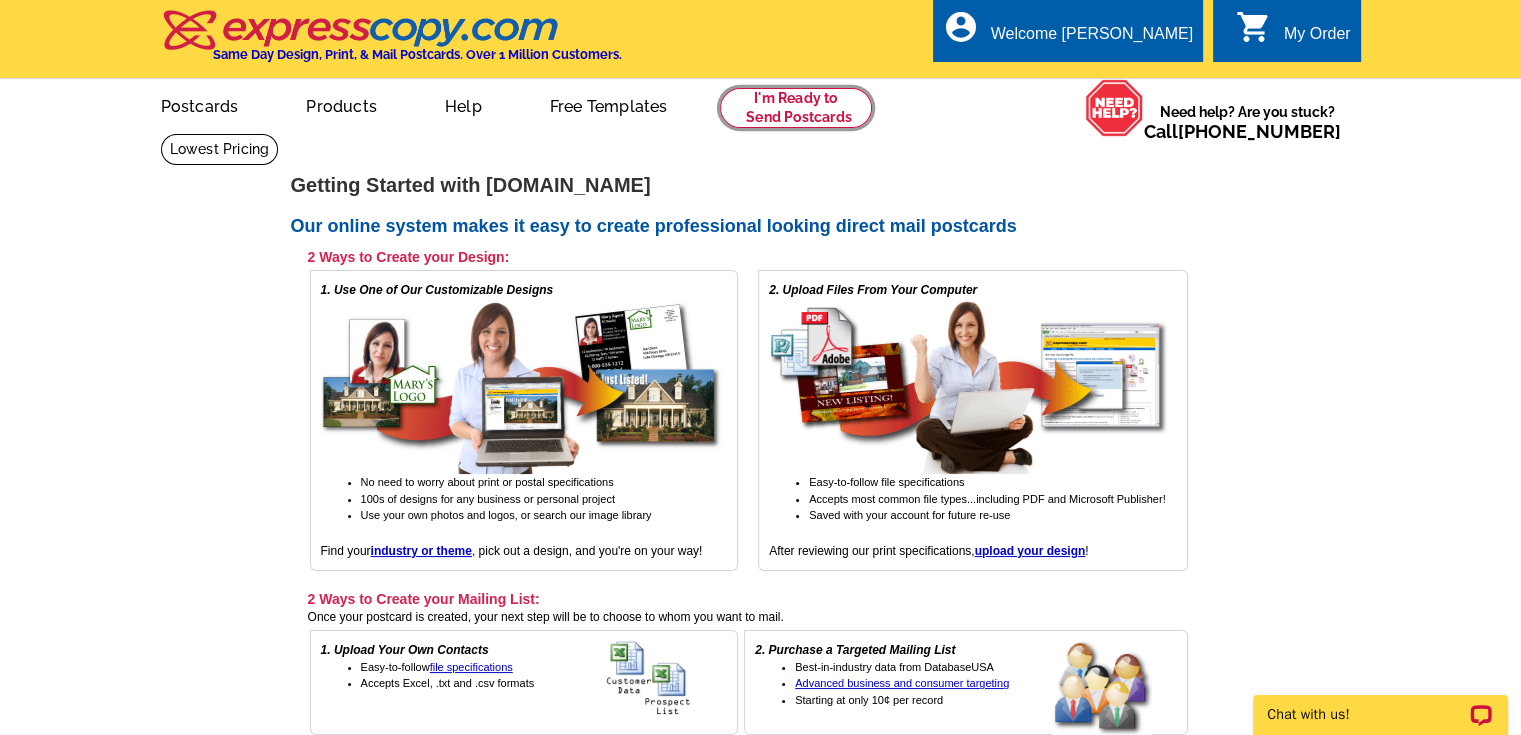 click at bounding box center (796, 108) 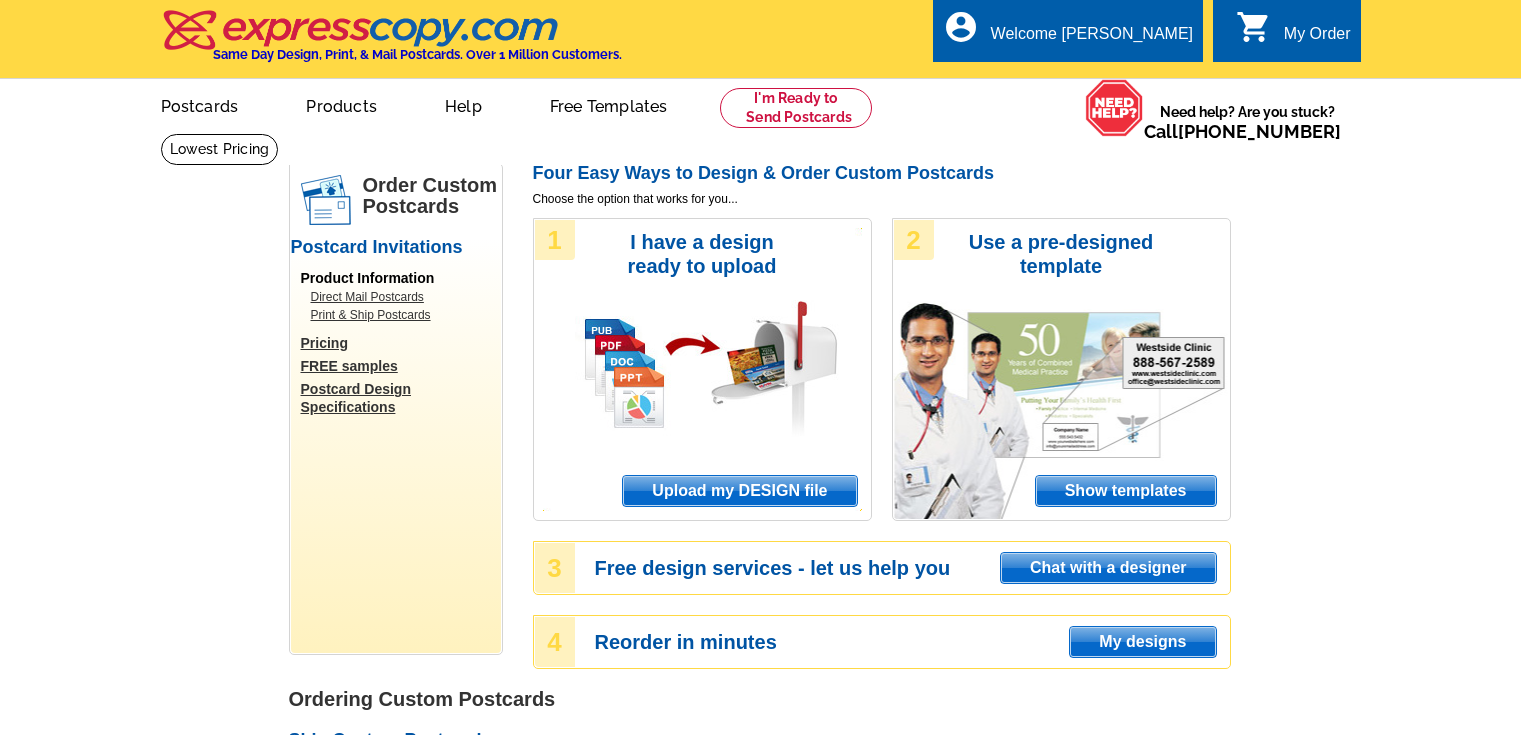 scroll, scrollTop: 0, scrollLeft: 0, axis: both 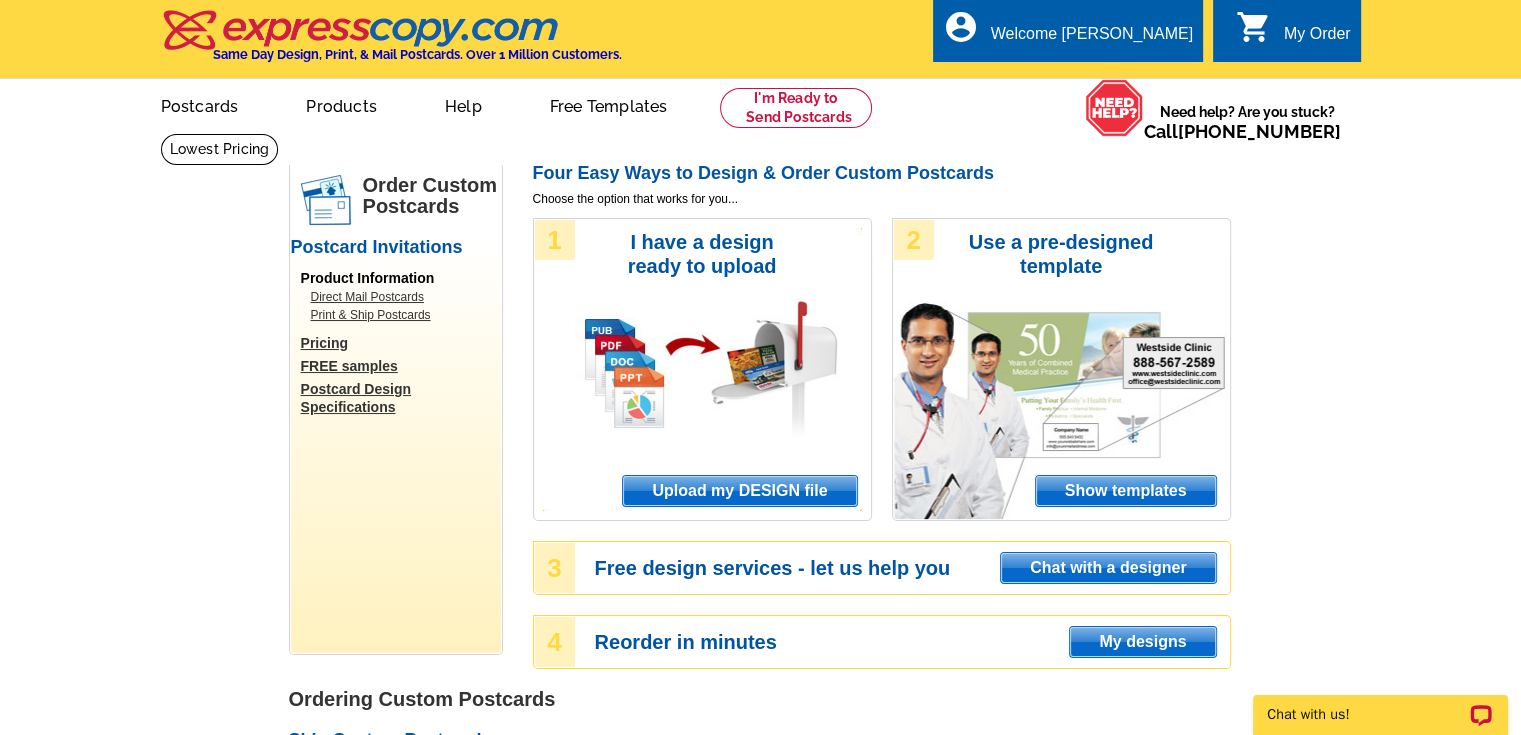 click on "Upload my DESIGN file" at bounding box center [739, 491] 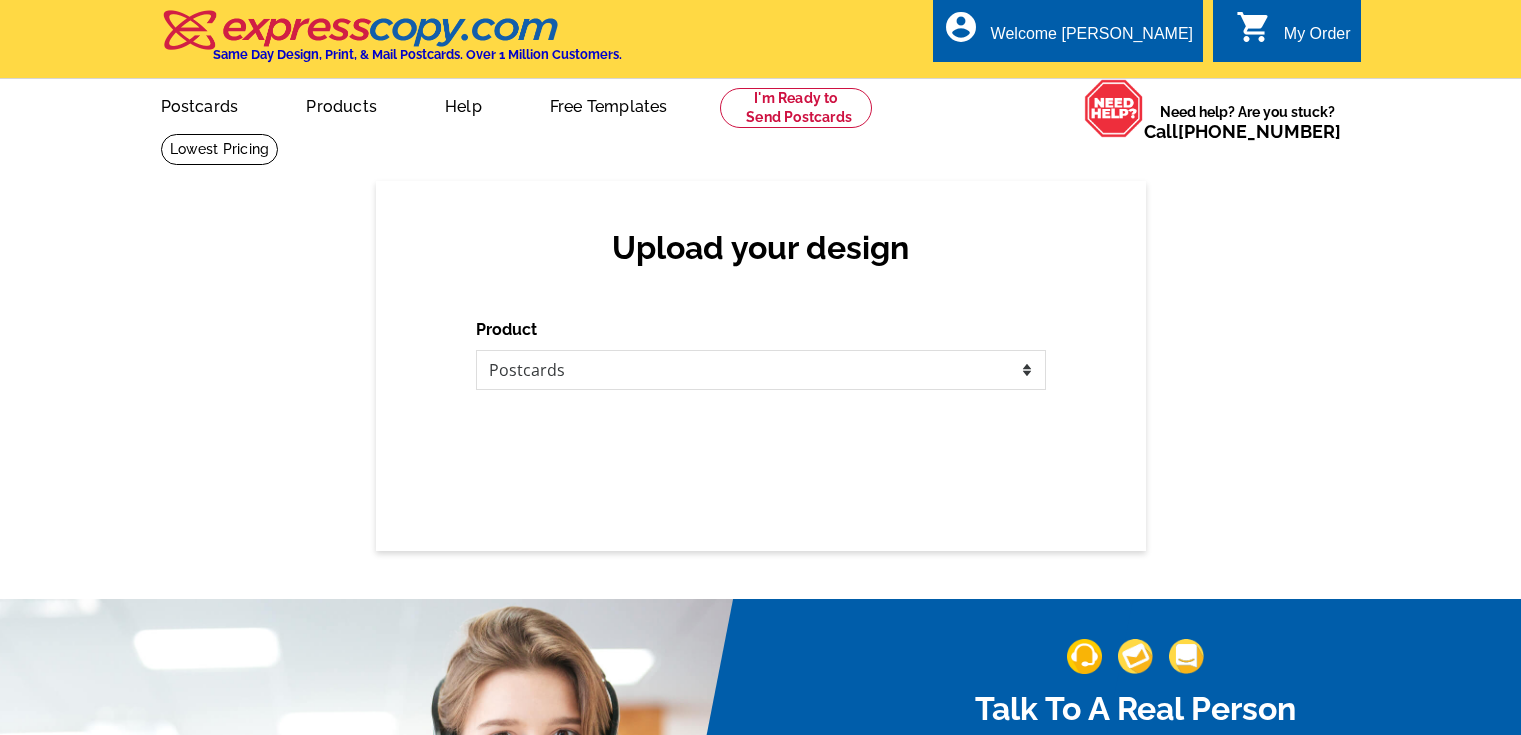 scroll, scrollTop: 0, scrollLeft: 0, axis: both 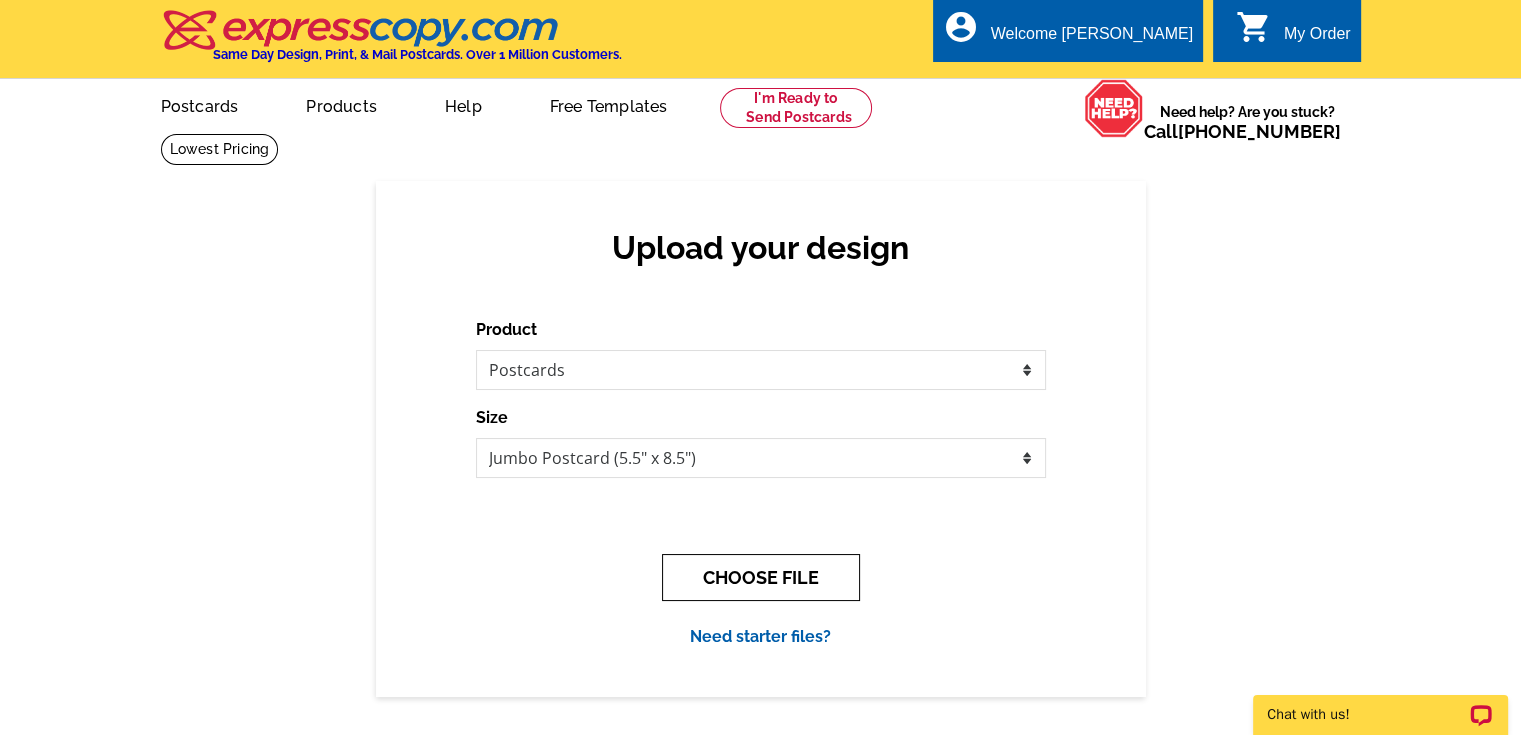 click on "CHOOSE FILE" at bounding box center (761, 577) 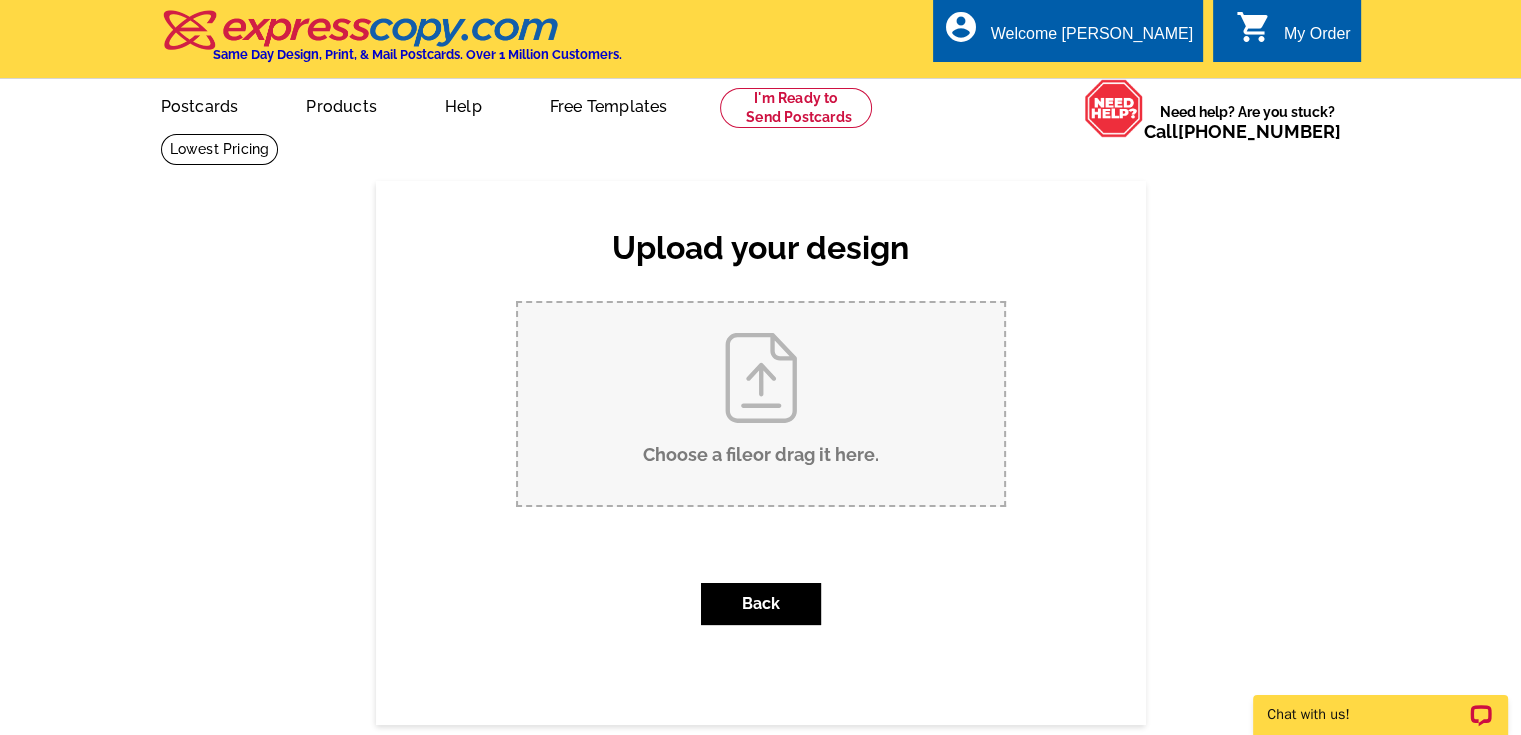 click on "Choose a file  or drag it here ." at bounding box center (761, 404) 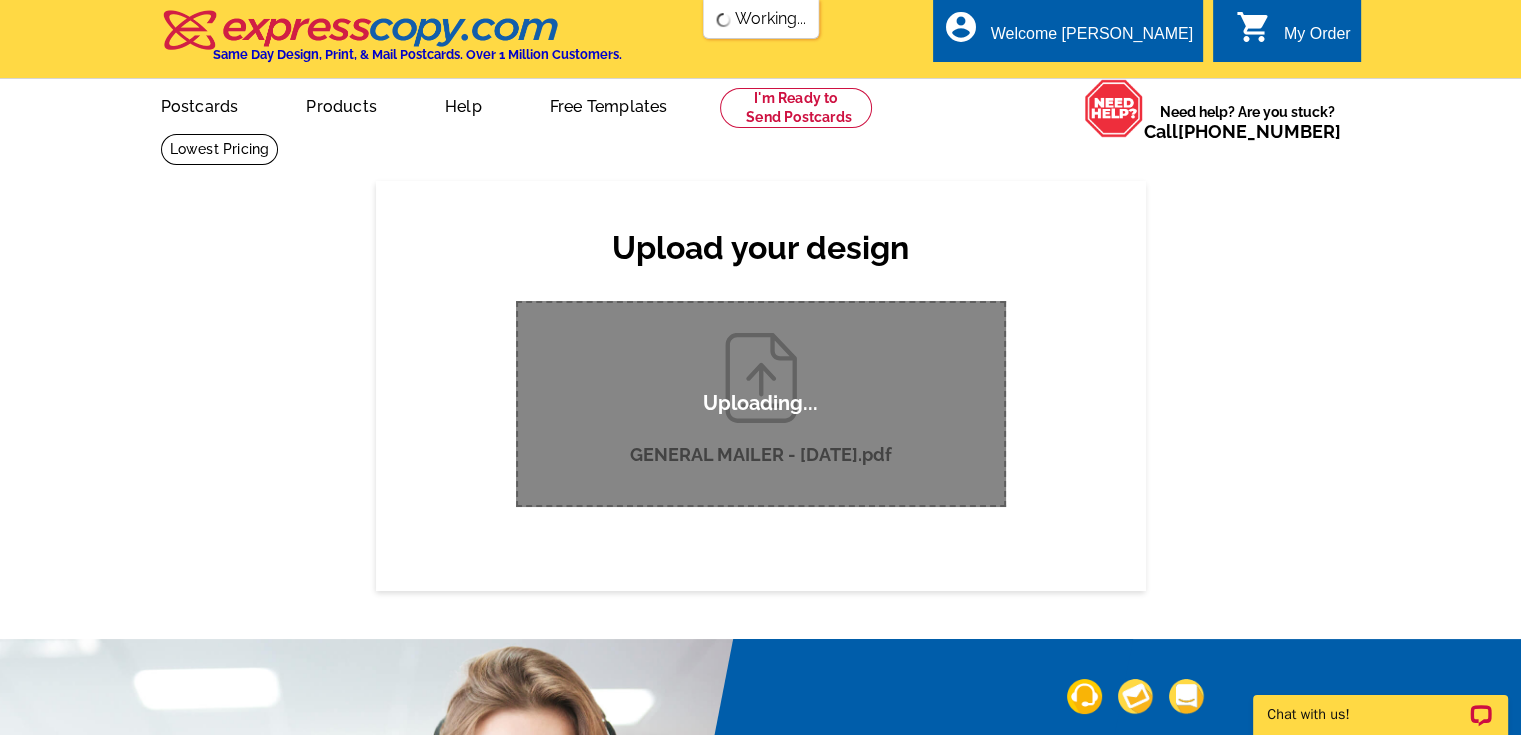scroll, scrollTop: 0, scrollLeft: 0, axis: both 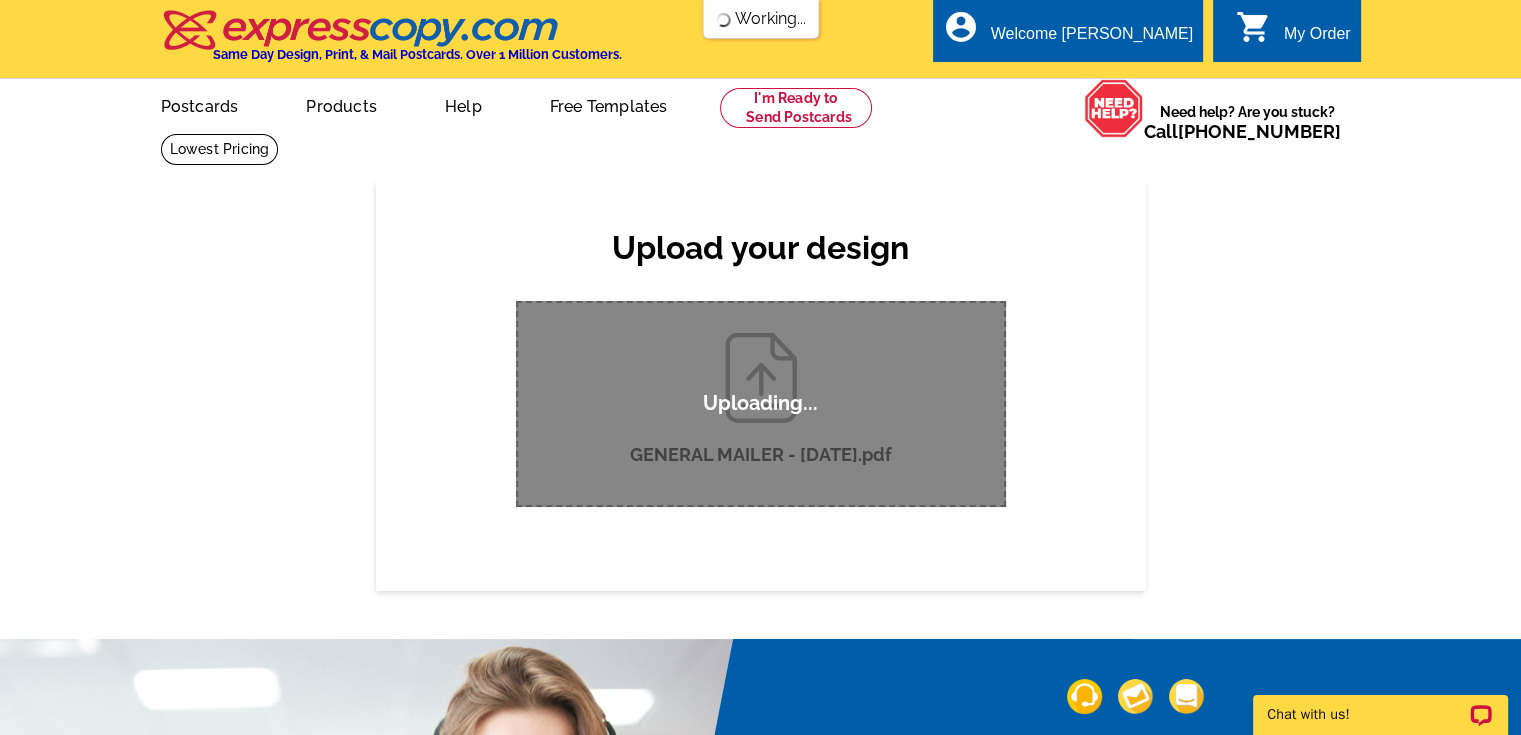 type 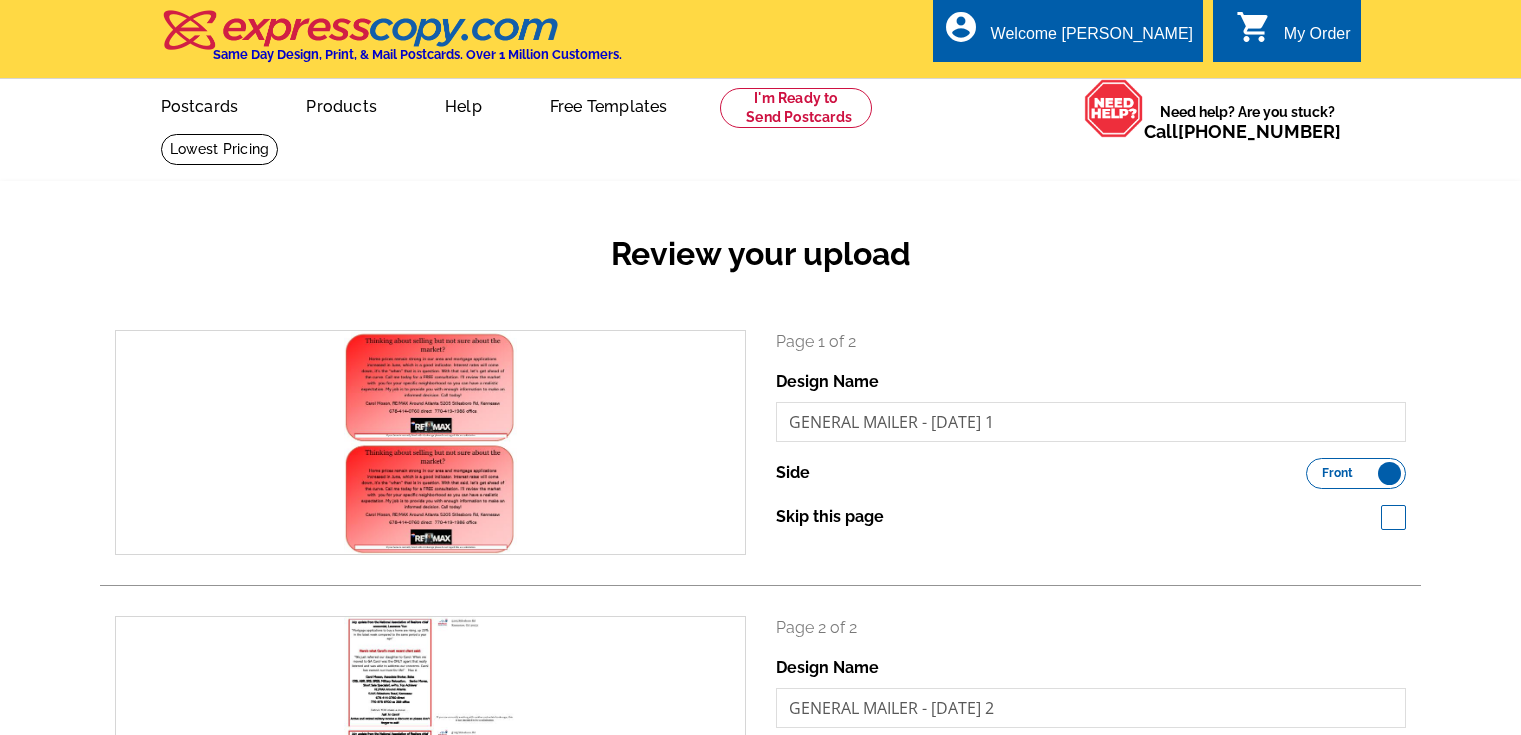scroll, scrollTop: 0, scrollLeft: 0, axis: both 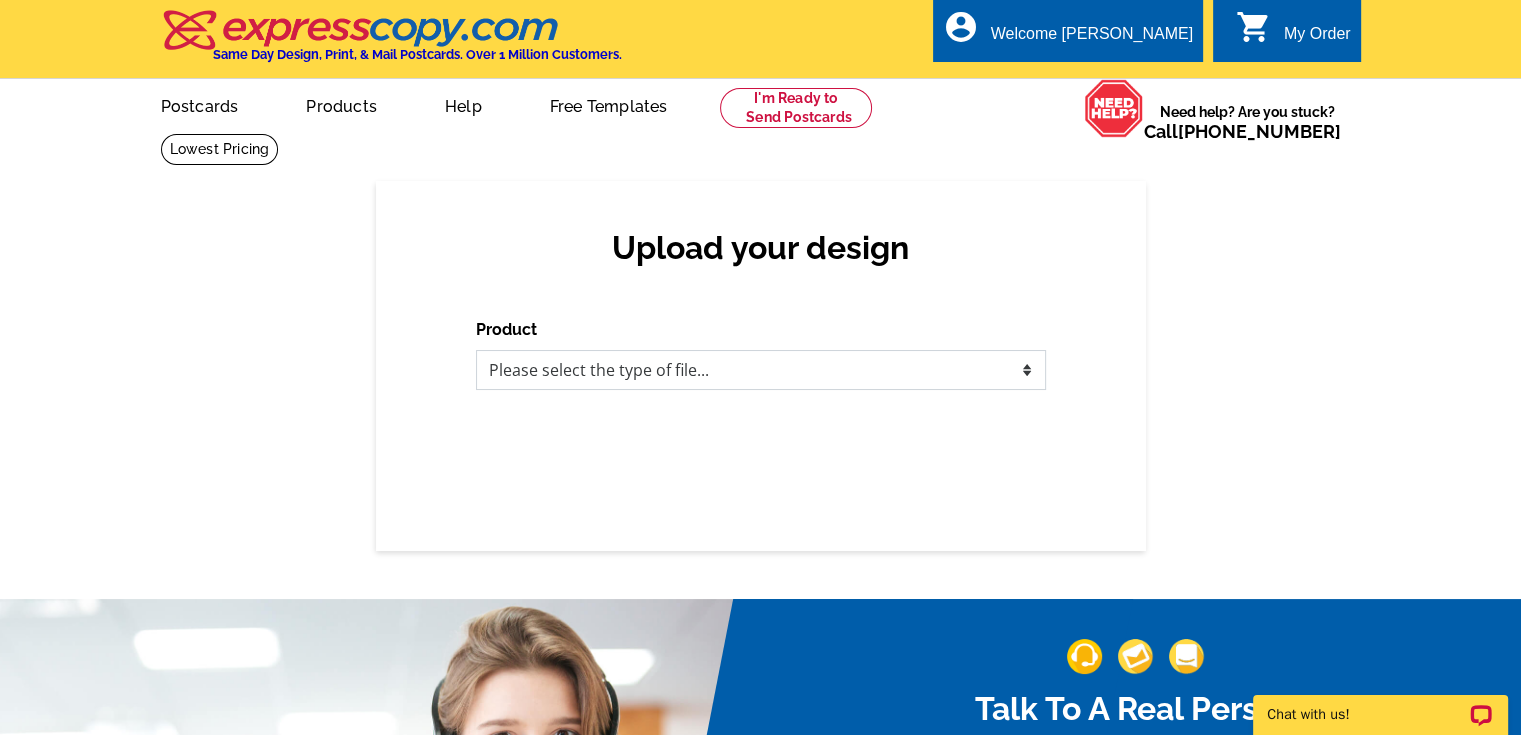 click on "Please select the type of file...
Postcards
Business Cards
Letters and flyers
Greeting Cards
Door Hangers" at bounding box center (761, 370) 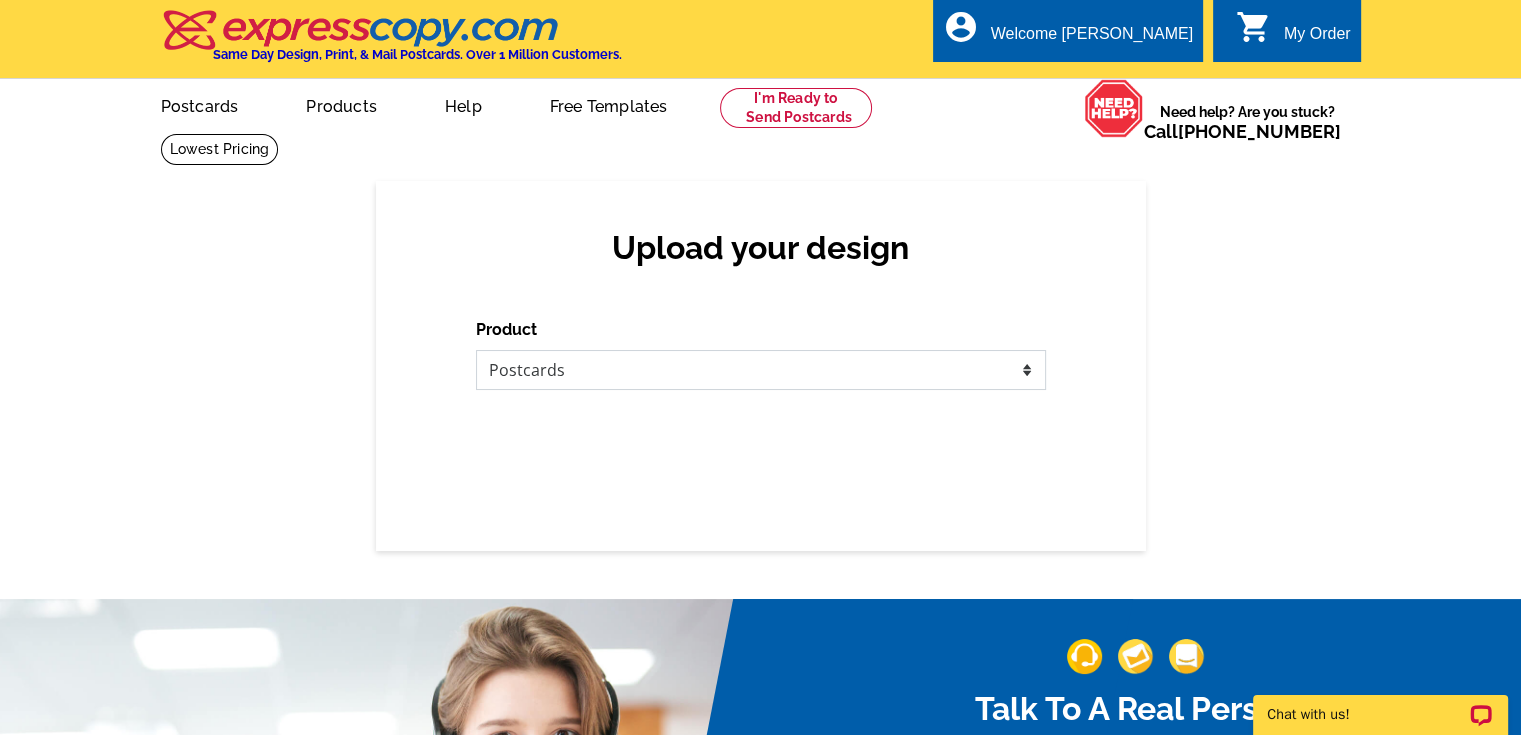 click on "Please select the type of file...
Postcards
Business Cards
Letters and flyers
Greeting Cards
Door Hangers" at bounding box center [761, 370] 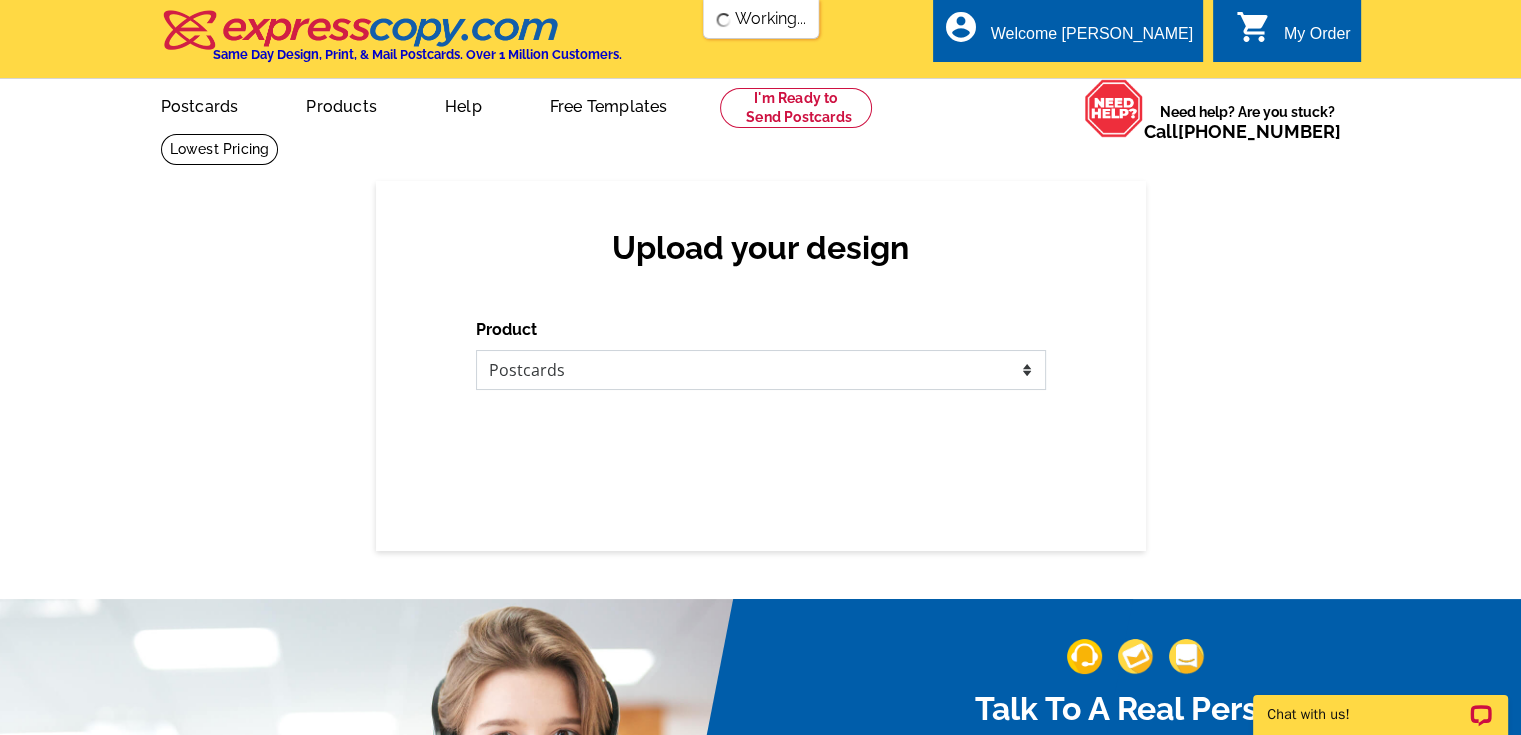 scroll, scrollTop: 0, scrollLeft: 0, axis: both 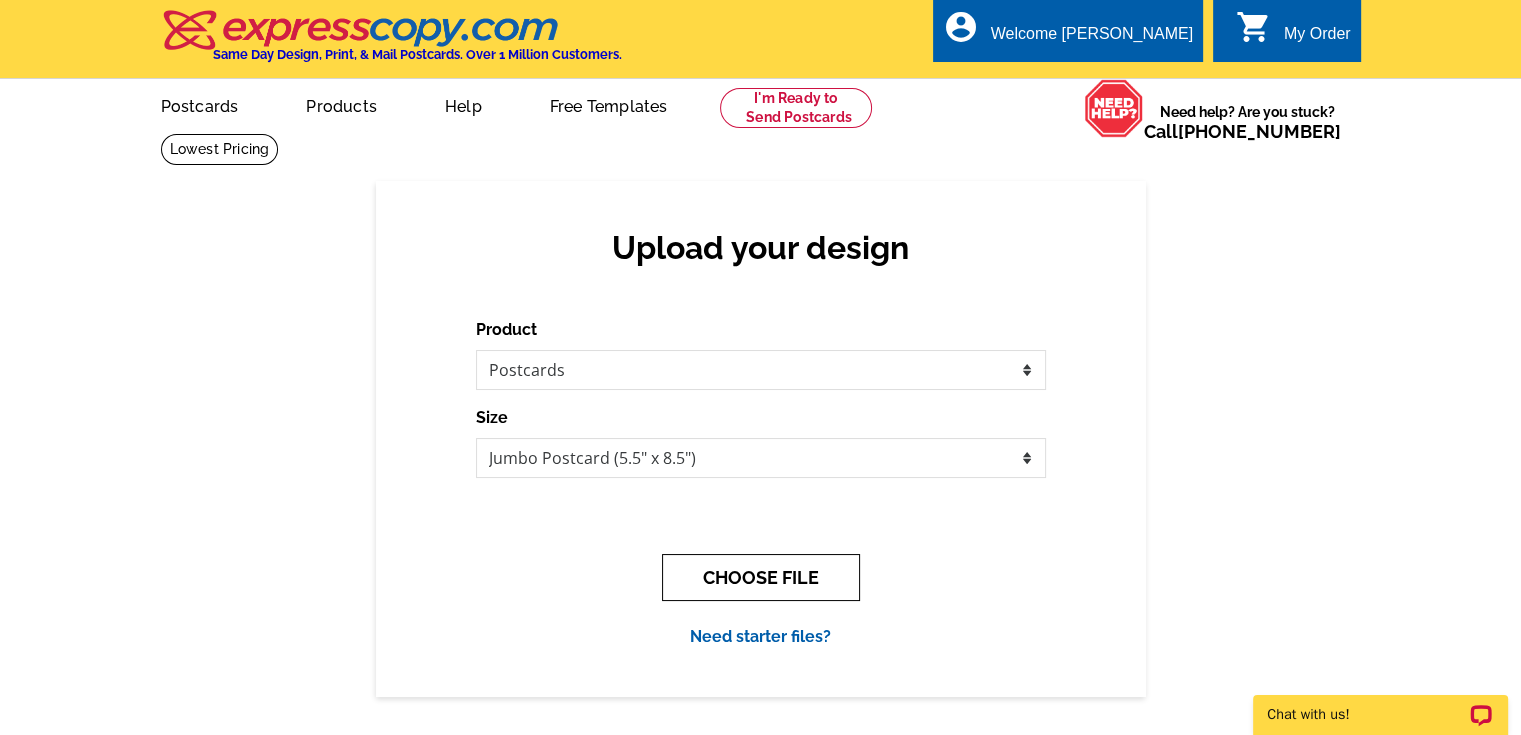 click on "CHOOSE FILE" at bounding box center (761, 577) 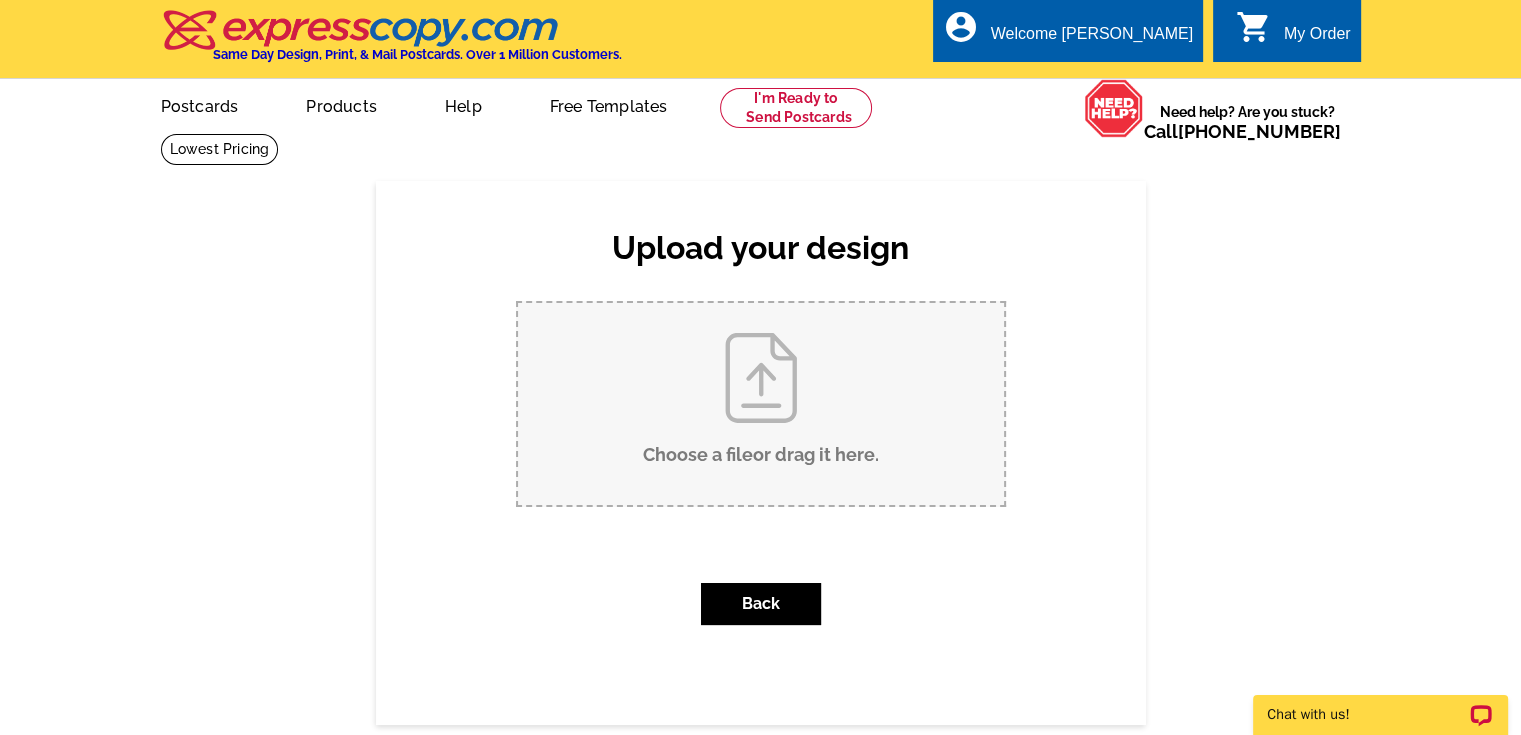 click on "Choose a file  or drag it here ." at bounding box center (761, 404) 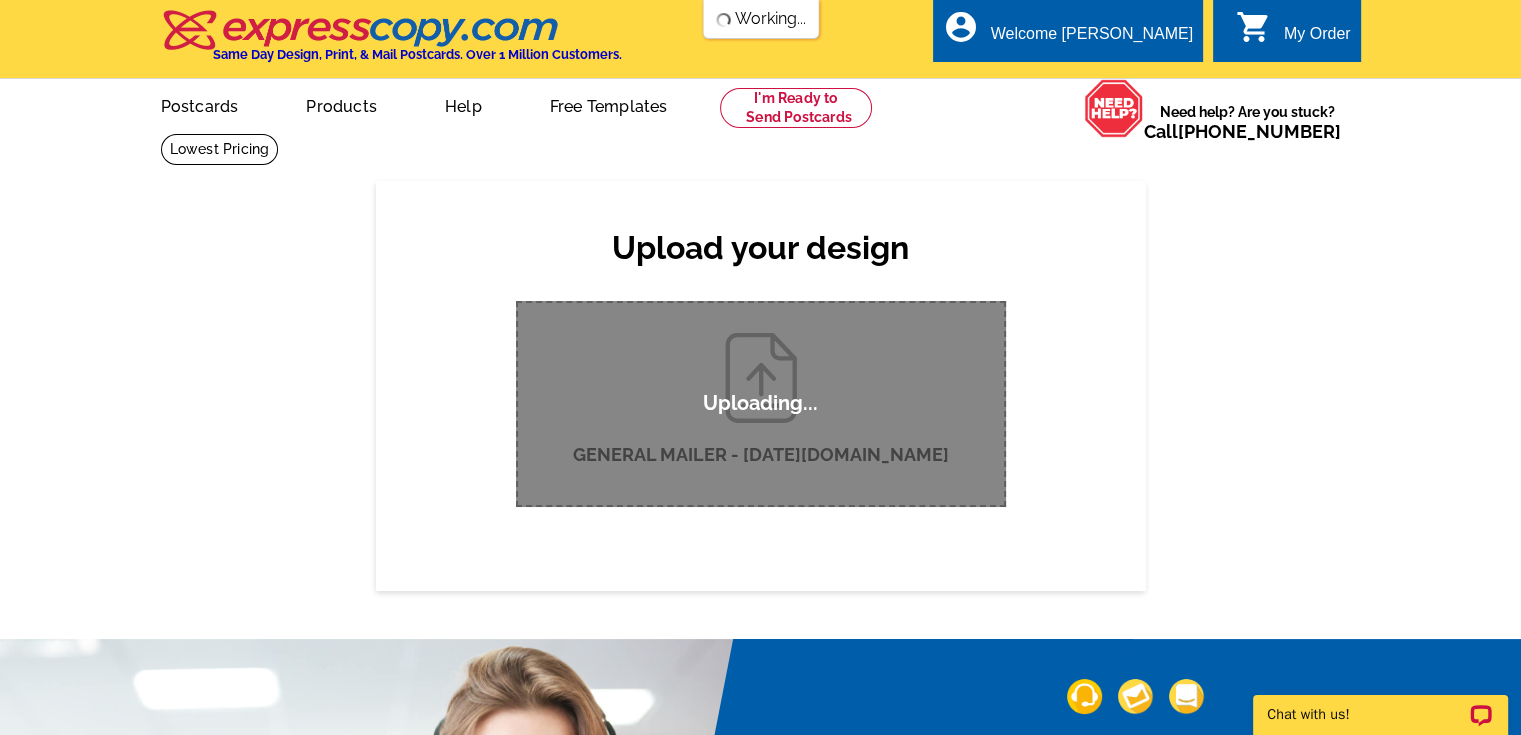 type 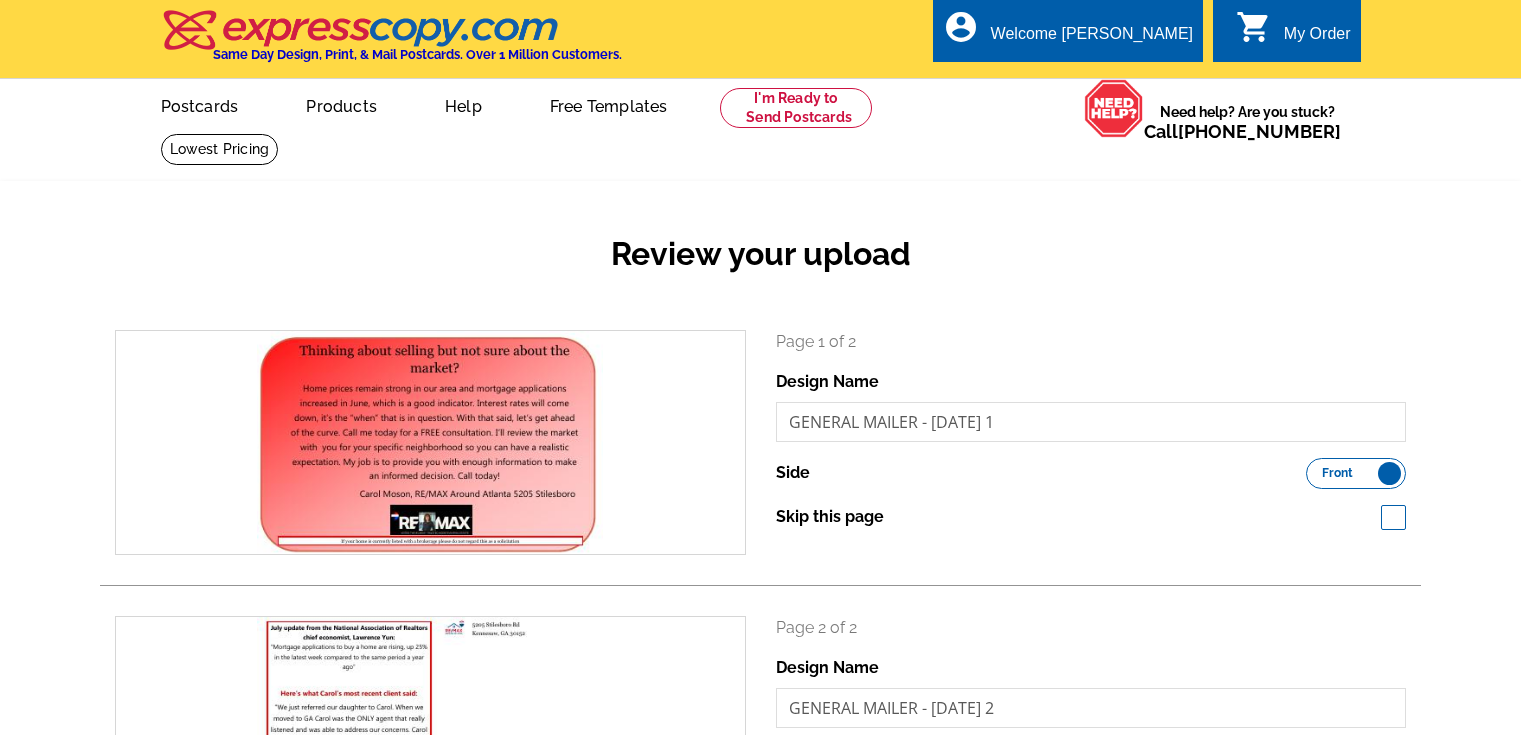scroll, scrollTop: 0, scrollLeft: 0, axis: both 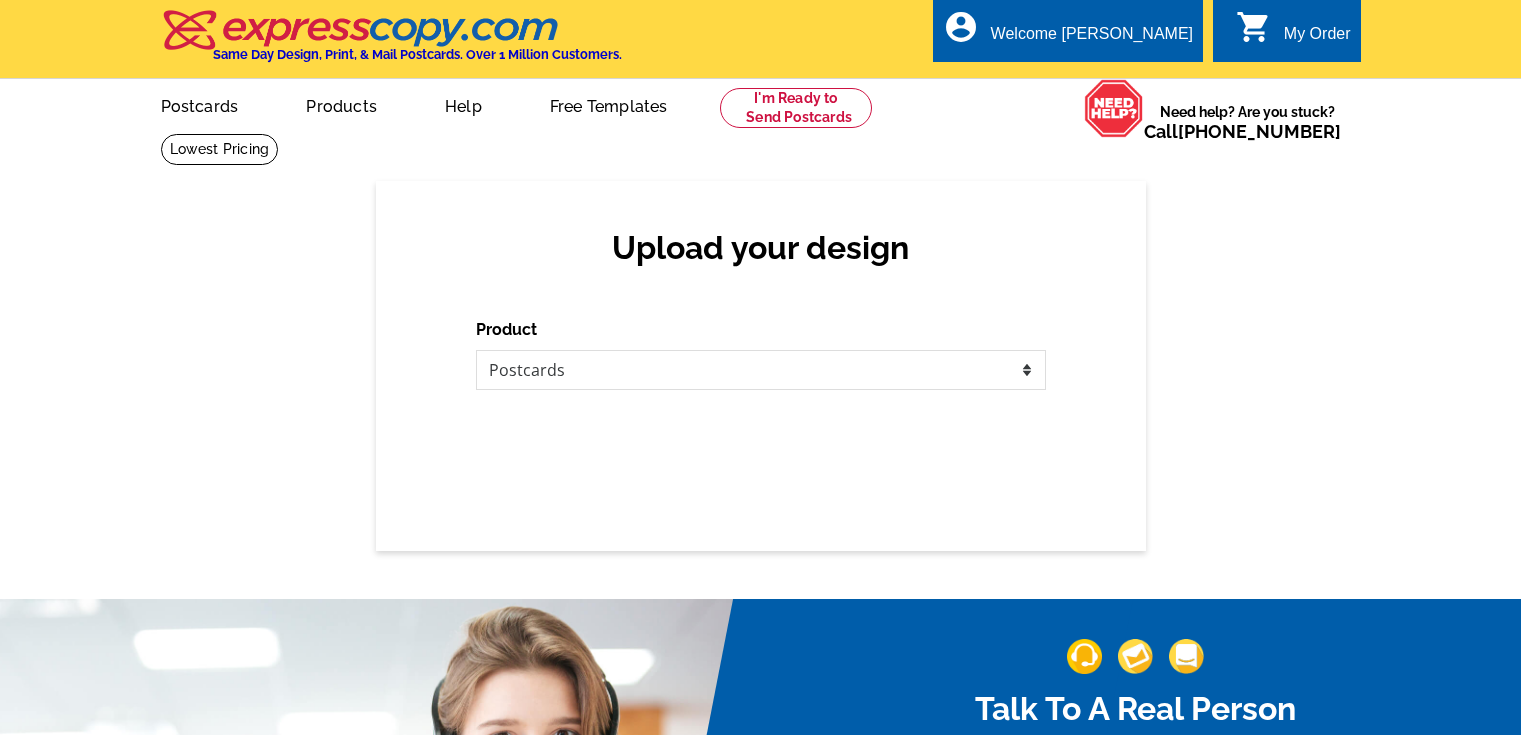 select on "1" 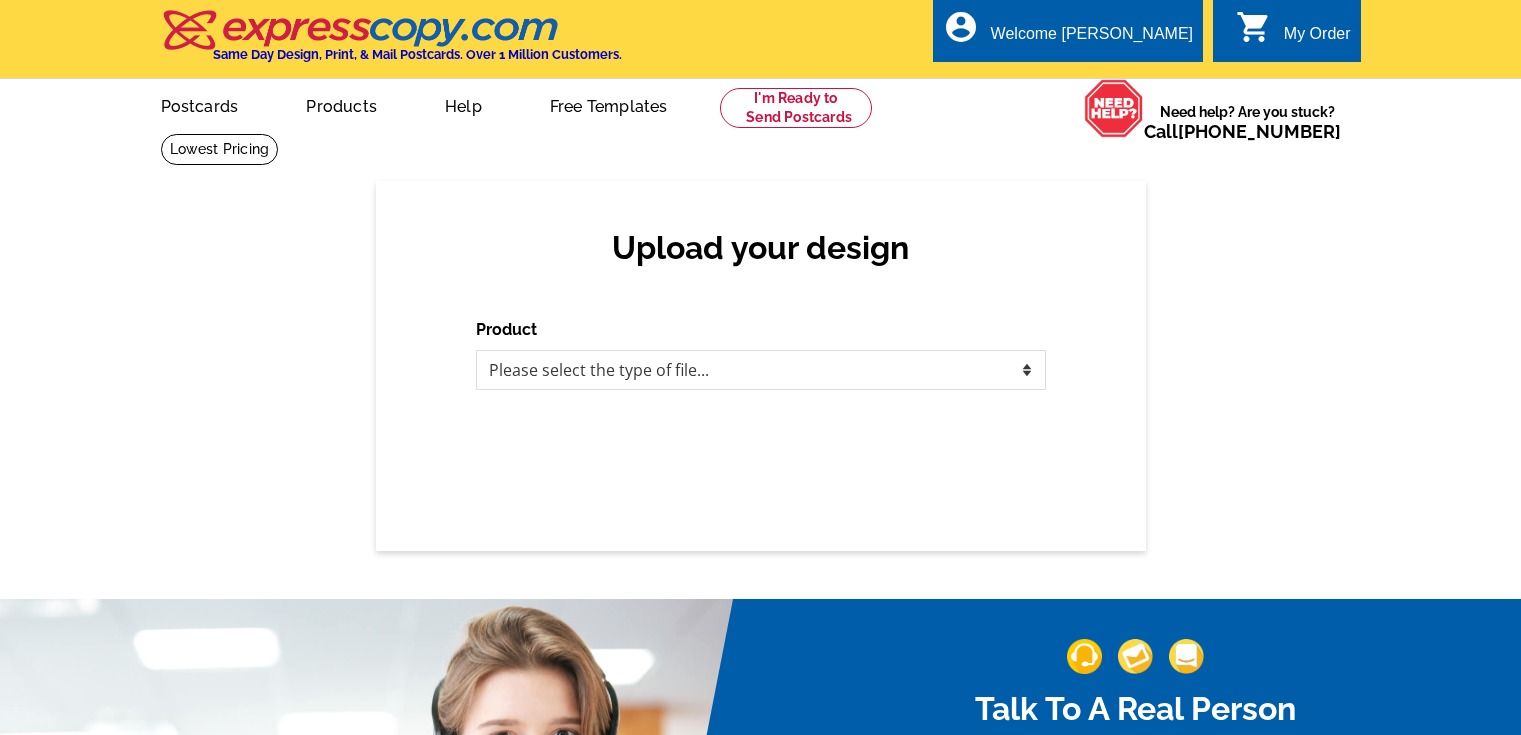 scroll, scrollTop: 0, scrollLeft: 0, axis: both 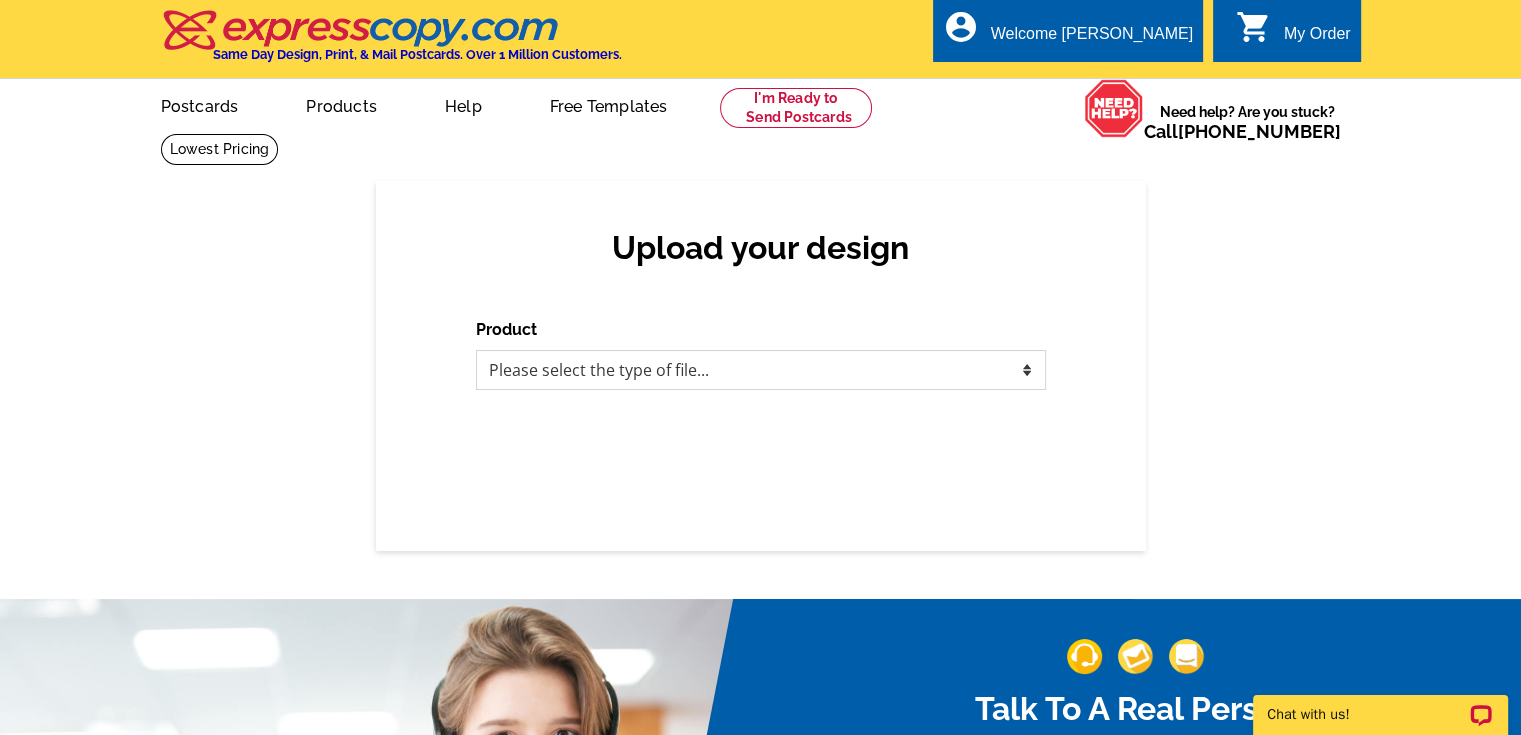 click on "Please select the type of file...
Postcards
Business Cards
Letters and flyers
Greeting Cards
Door Hangers" at bounding box center [761, 370] 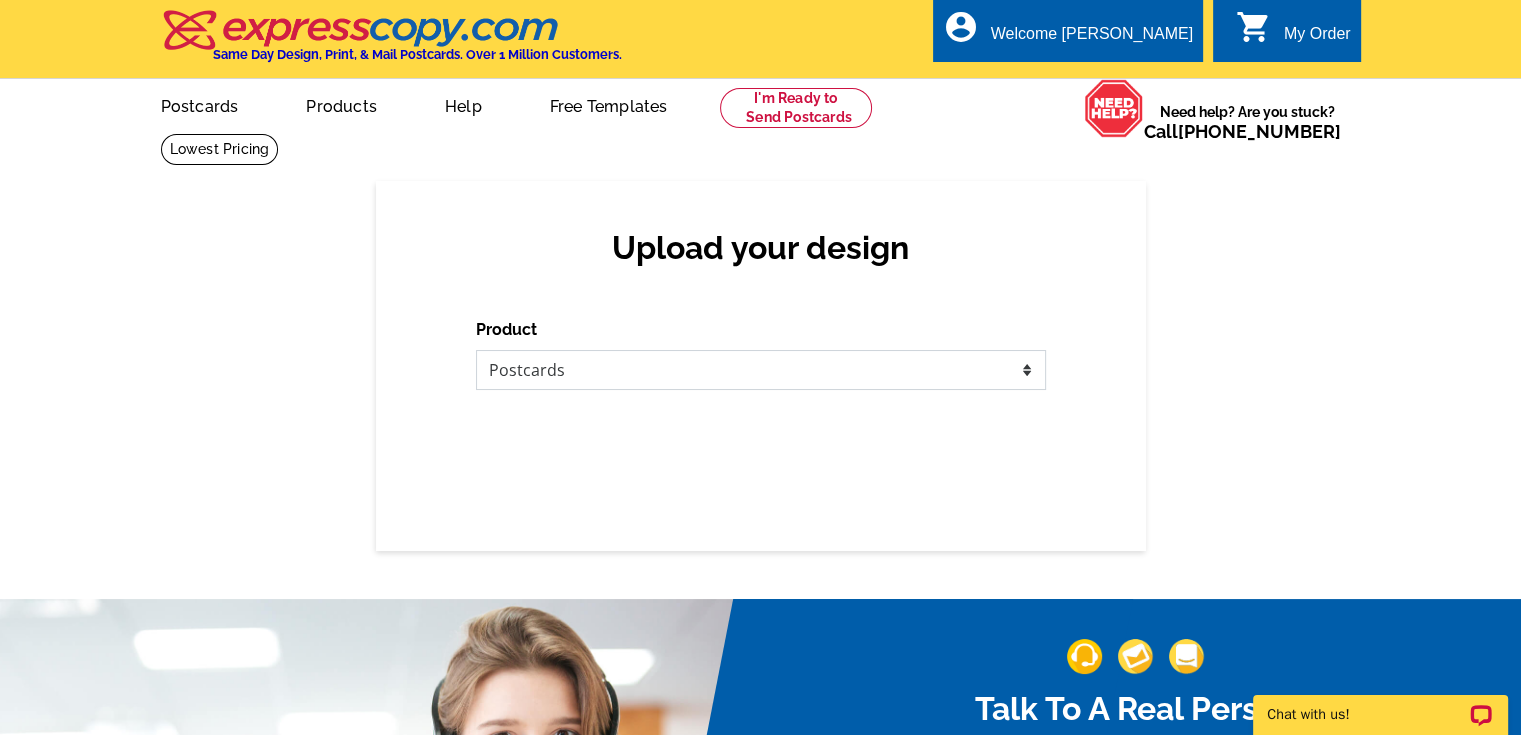 click on "Please select the type of file...
Postcards
Business Cards
Letters and flyers
Greeting Cards
Door Hangers" at bounding box center (761, 370) 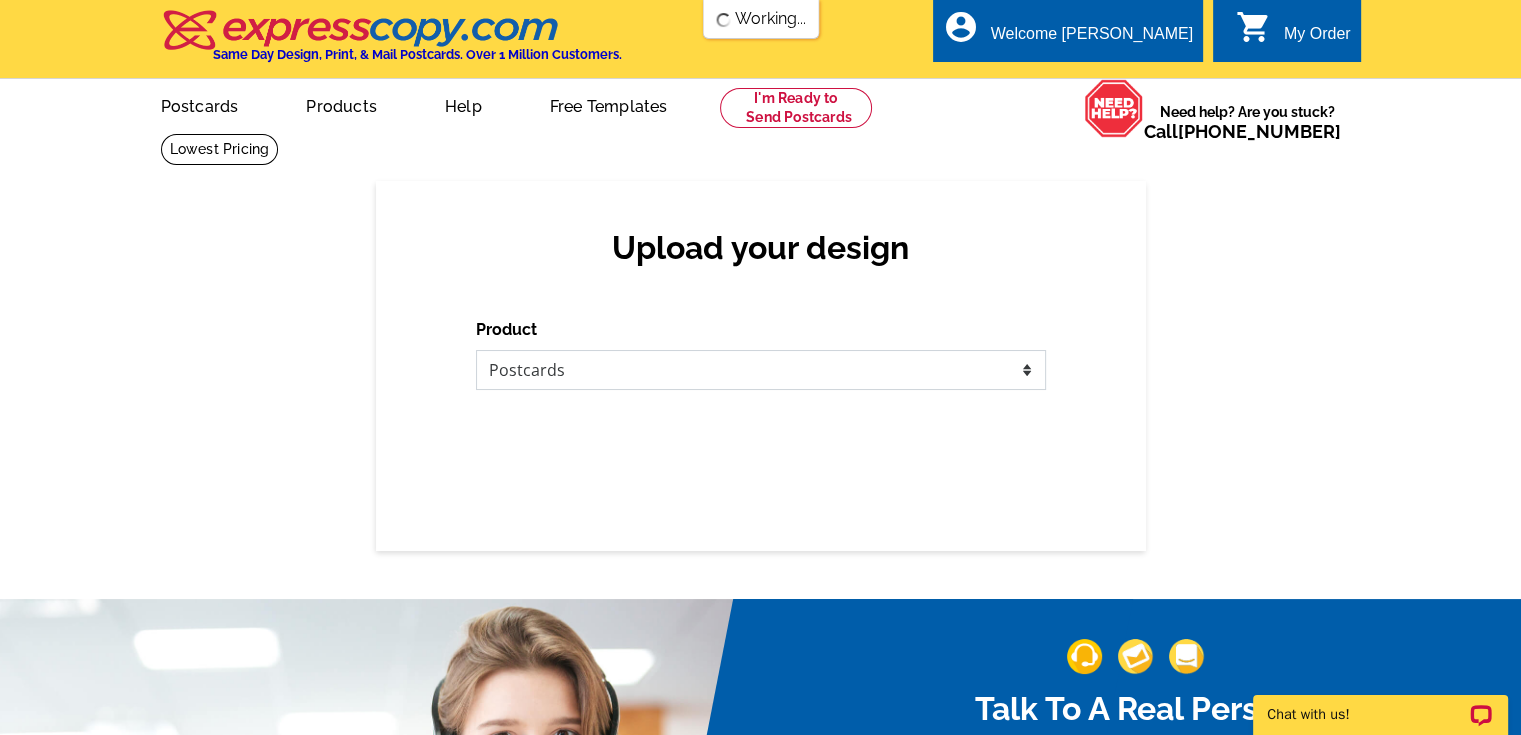 scroll, scrollTop: 0, scrollLeft: 0, axis: both 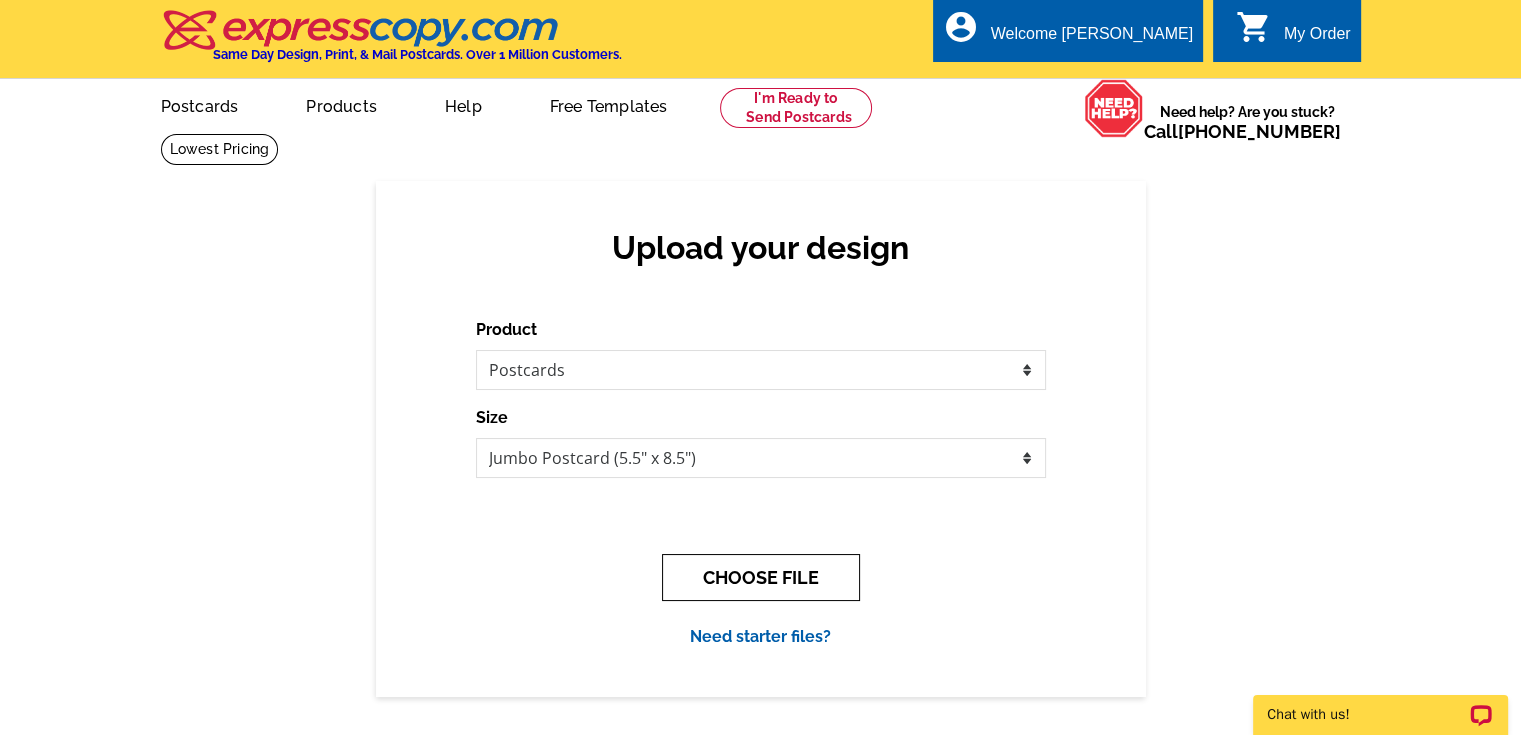 click on "CHOOSE FILE" at bounding box center [761, 577] 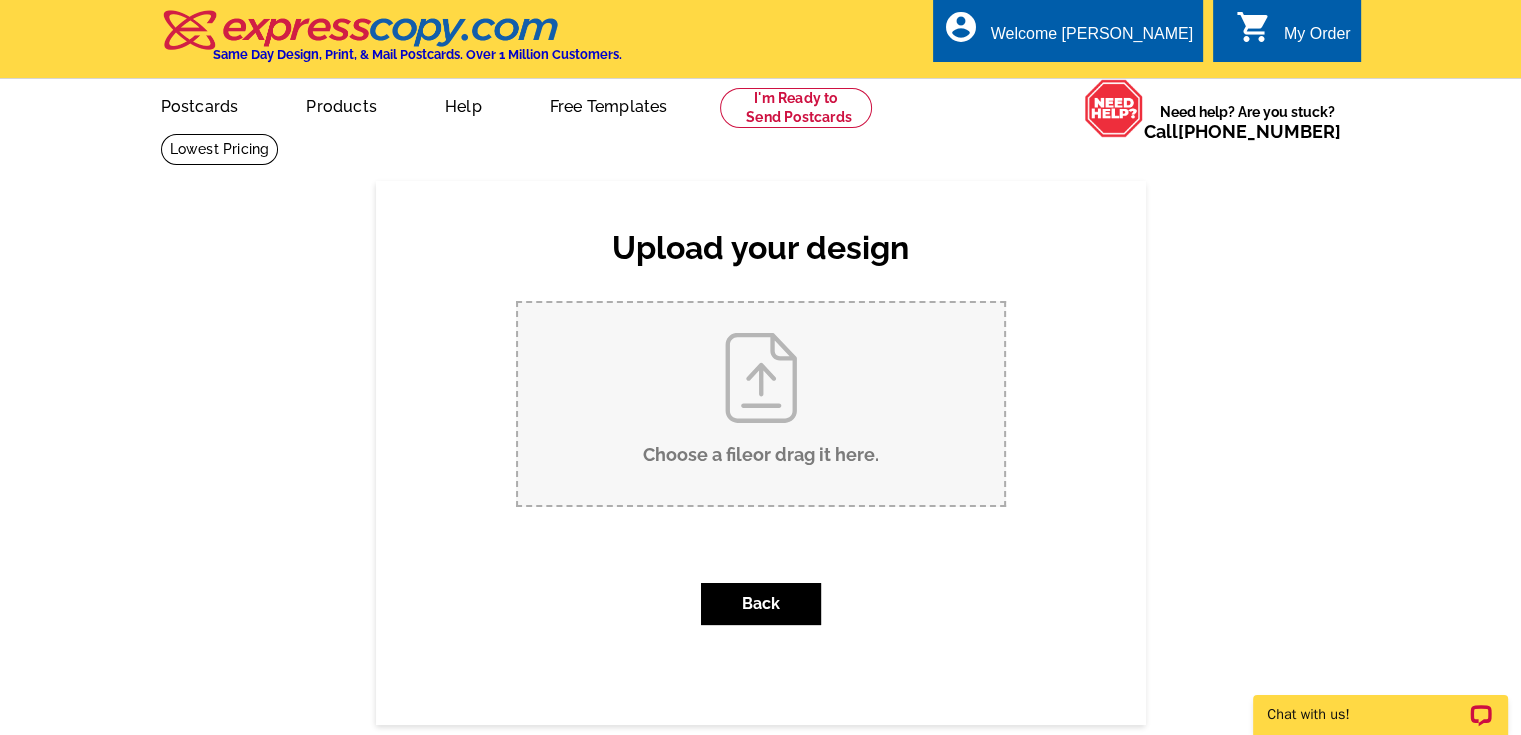 click on "Choose a file  or drag it here ." at bounding box center [761, 404] 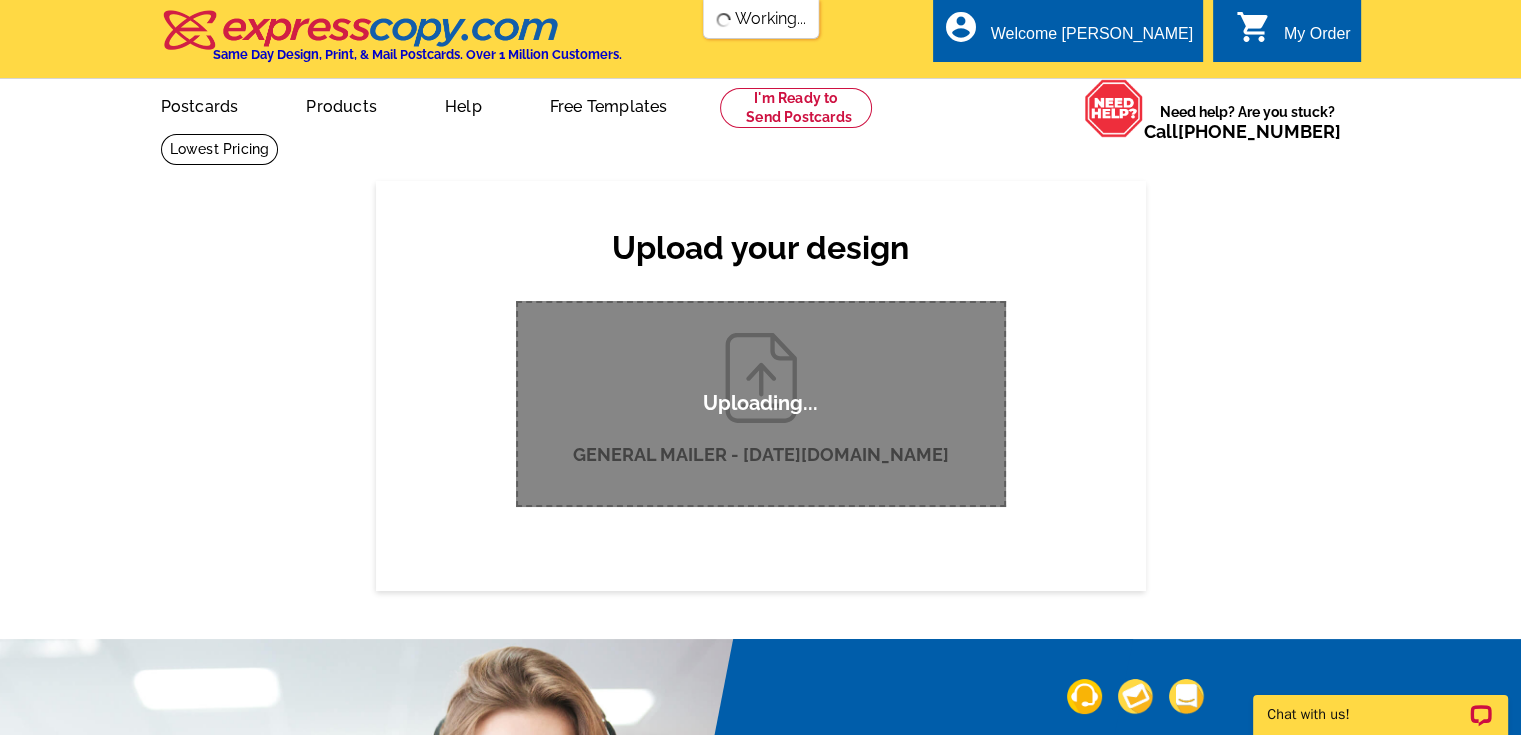 click on "Upload your design
Product
Please select the type of file...
Postcards
Business Cards
Letters and flyers
Greeting Cards" at bounding box center [760, 385] 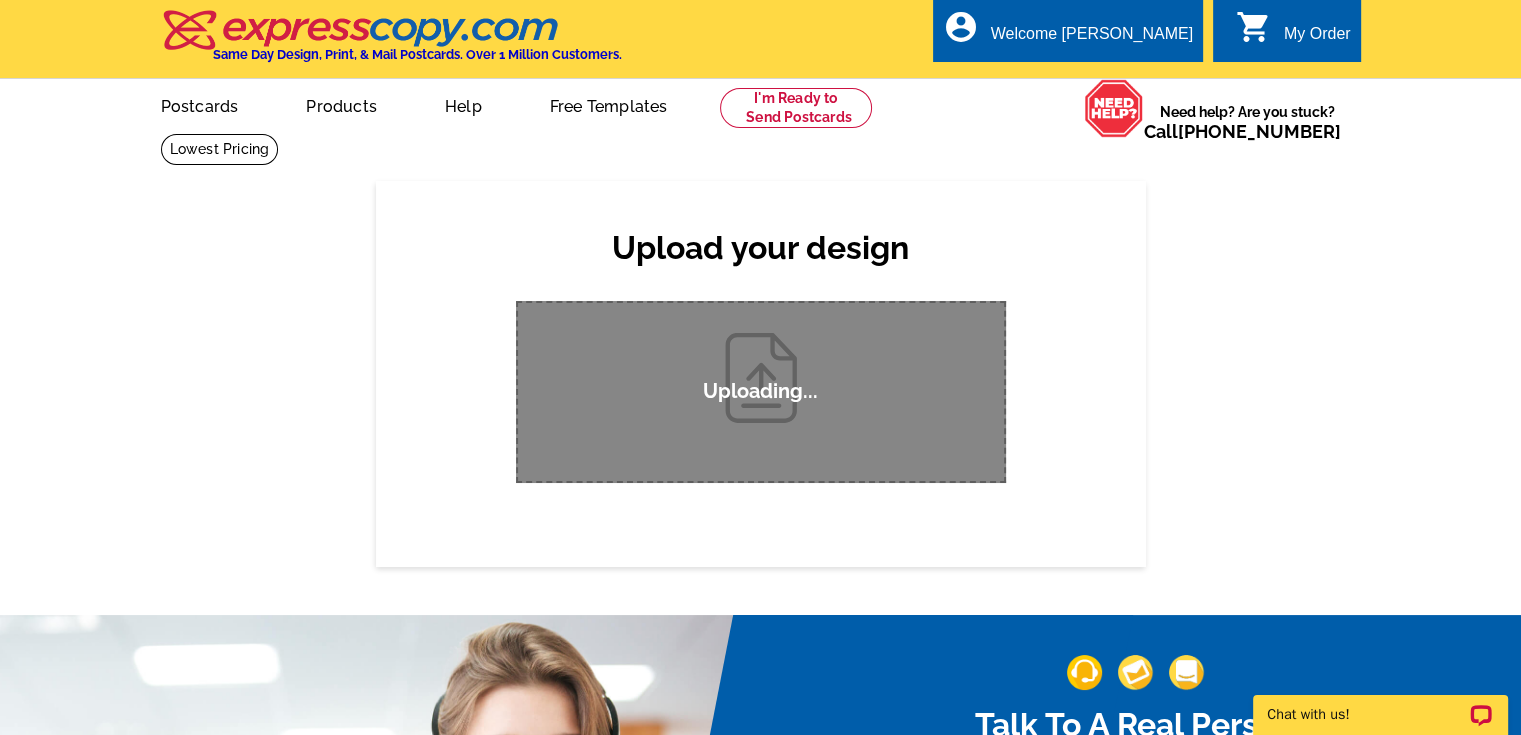 type 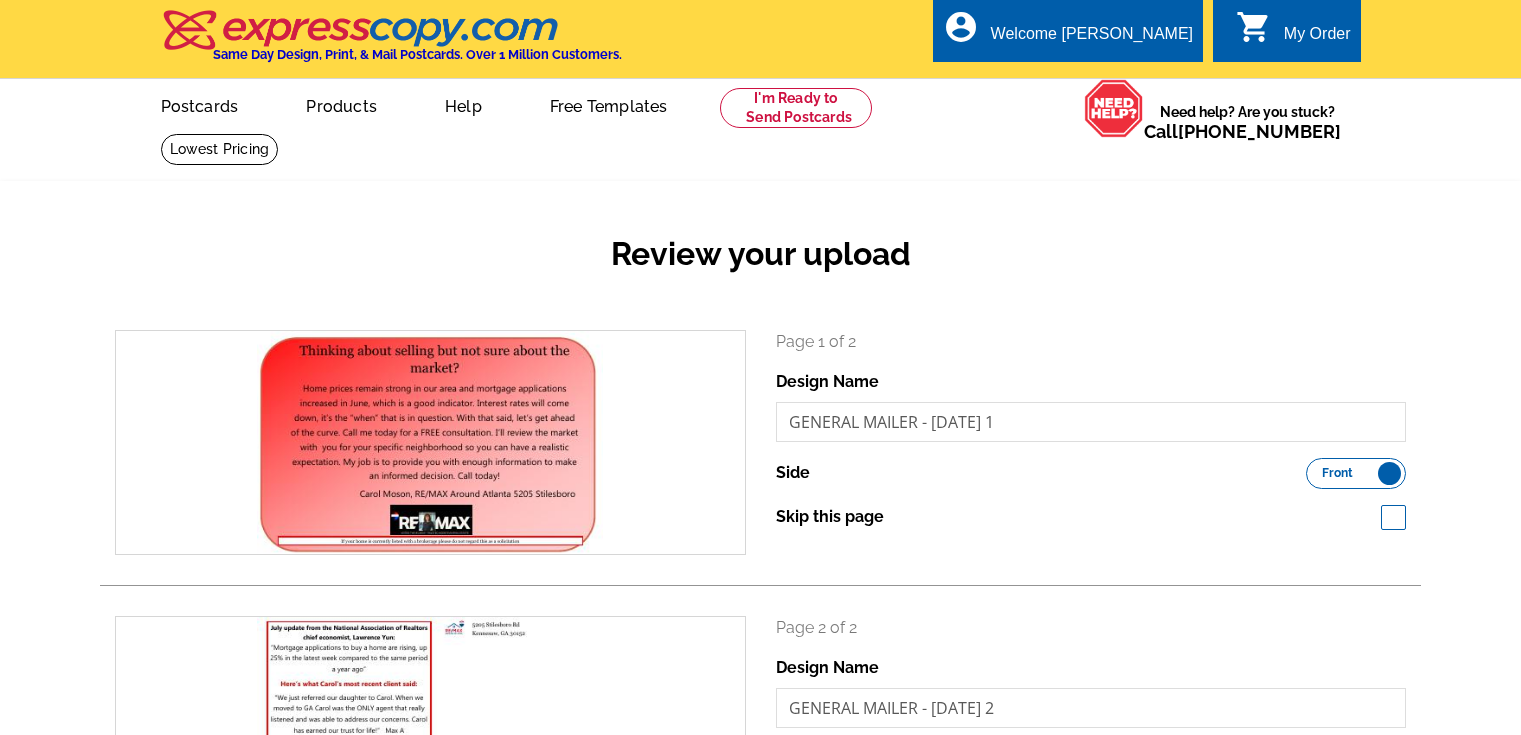 scroll, scrollTop: 0, scrollLeft: 0, axis: both 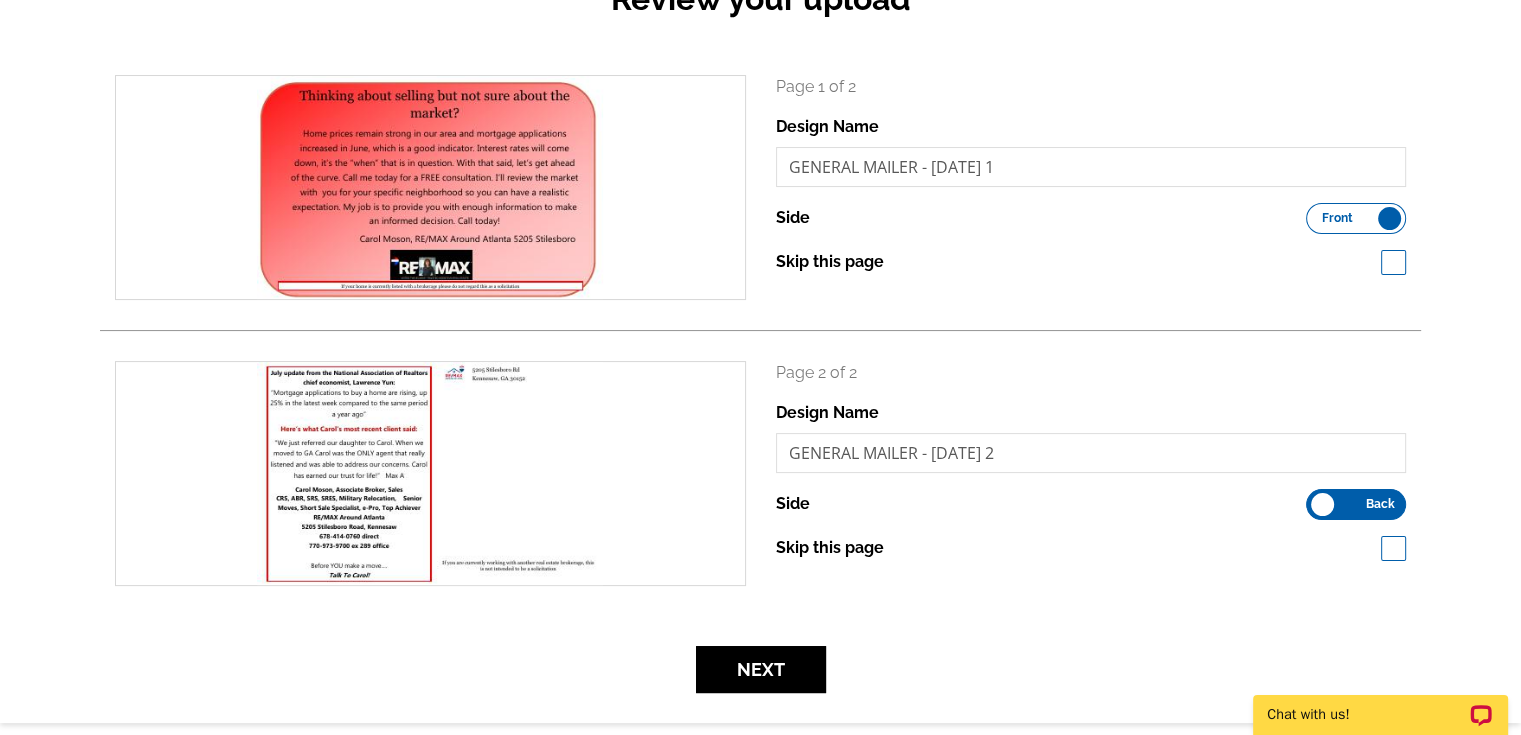 click on "search" at bounding box center (430, 473) 